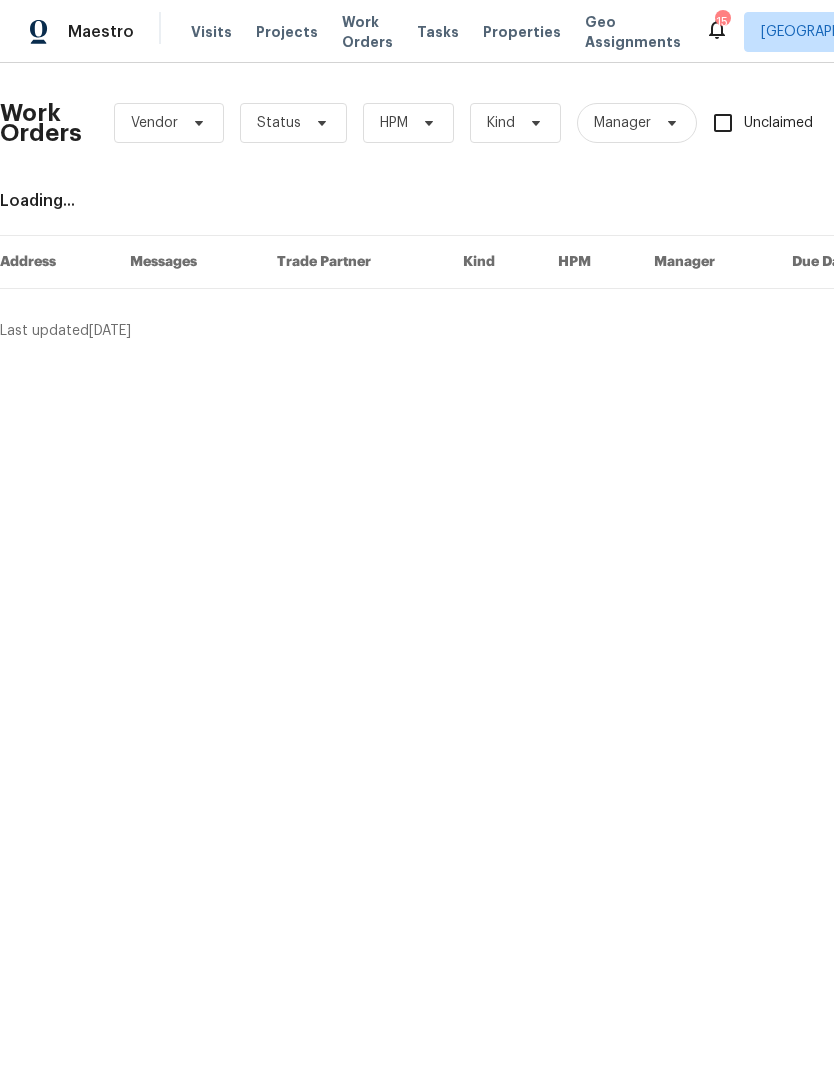scroll, scrollTop: 0, scrollLeft: 0, axis: both 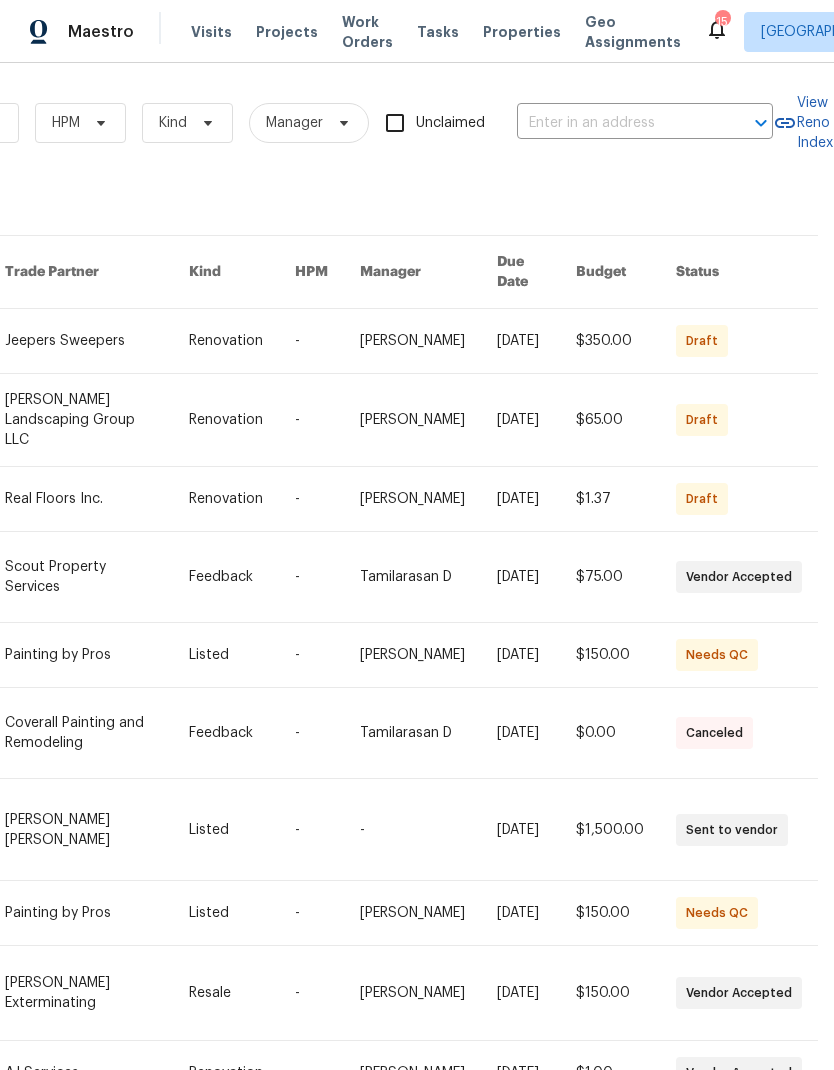 click at bounding box center (617, 123) 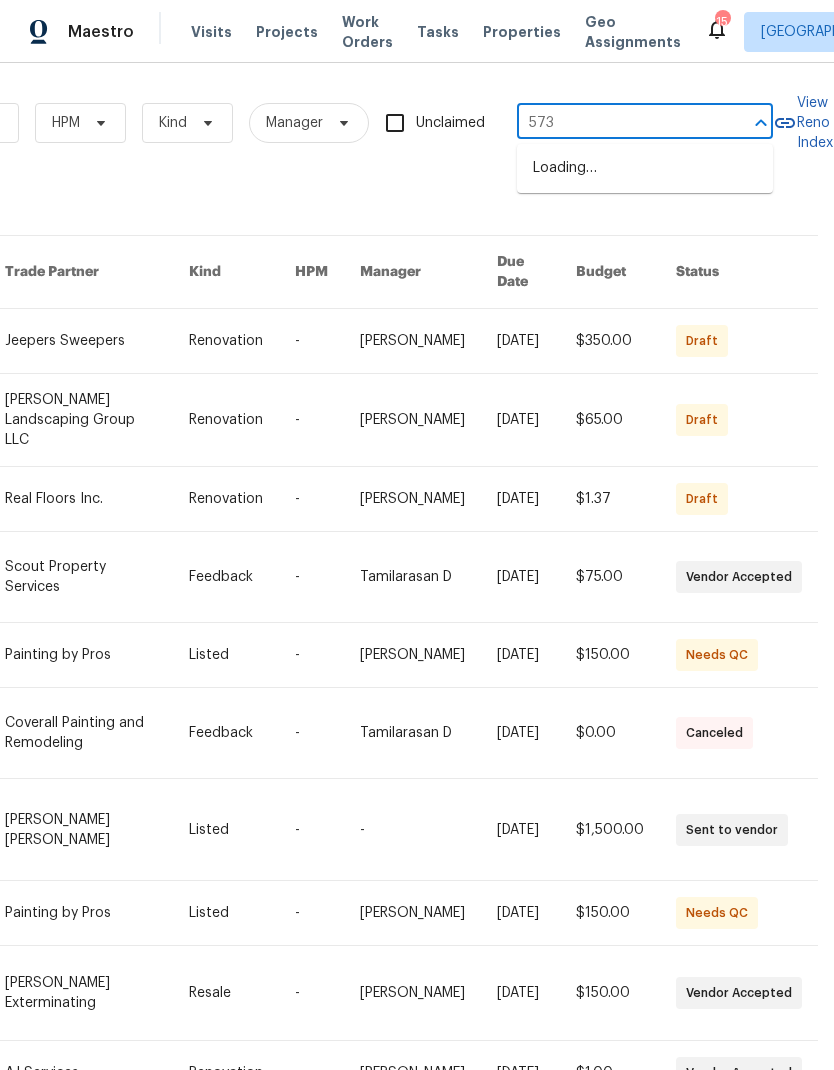 type on "573 d" 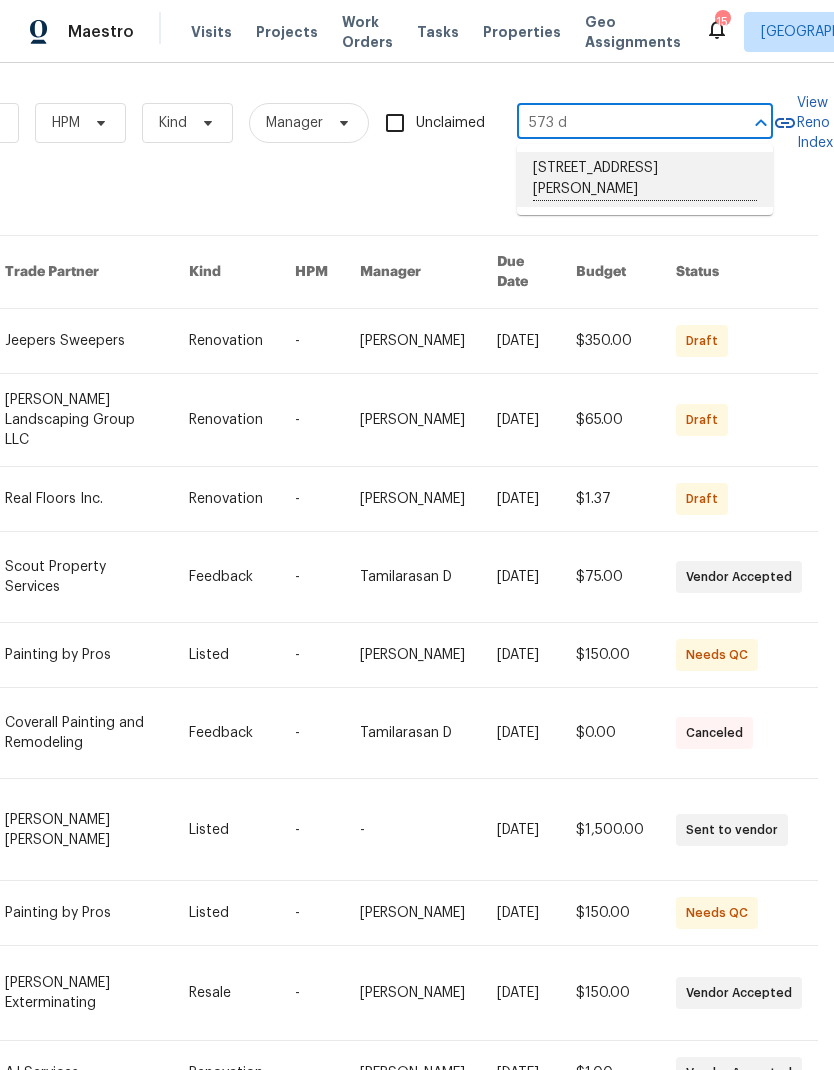 click on "573 Donna Dr, Clarksville, TN 37042" at bounding box center [645, 179] 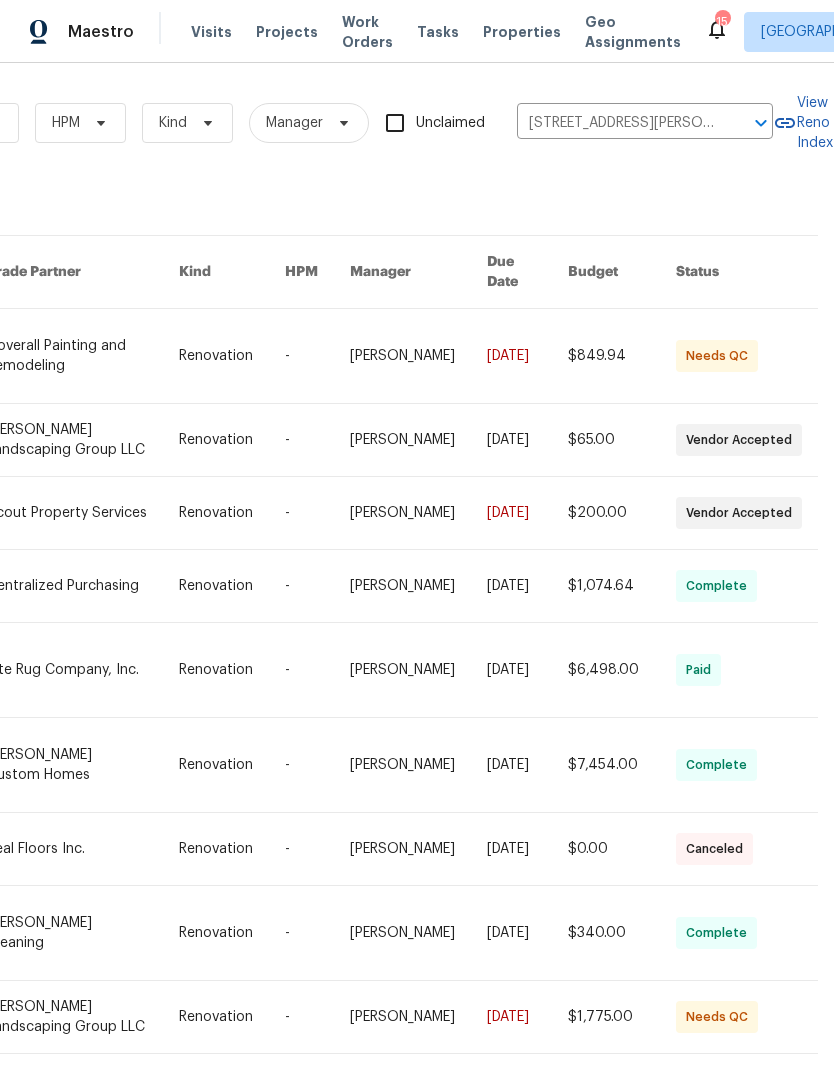 click at bounding box center [83, 513] 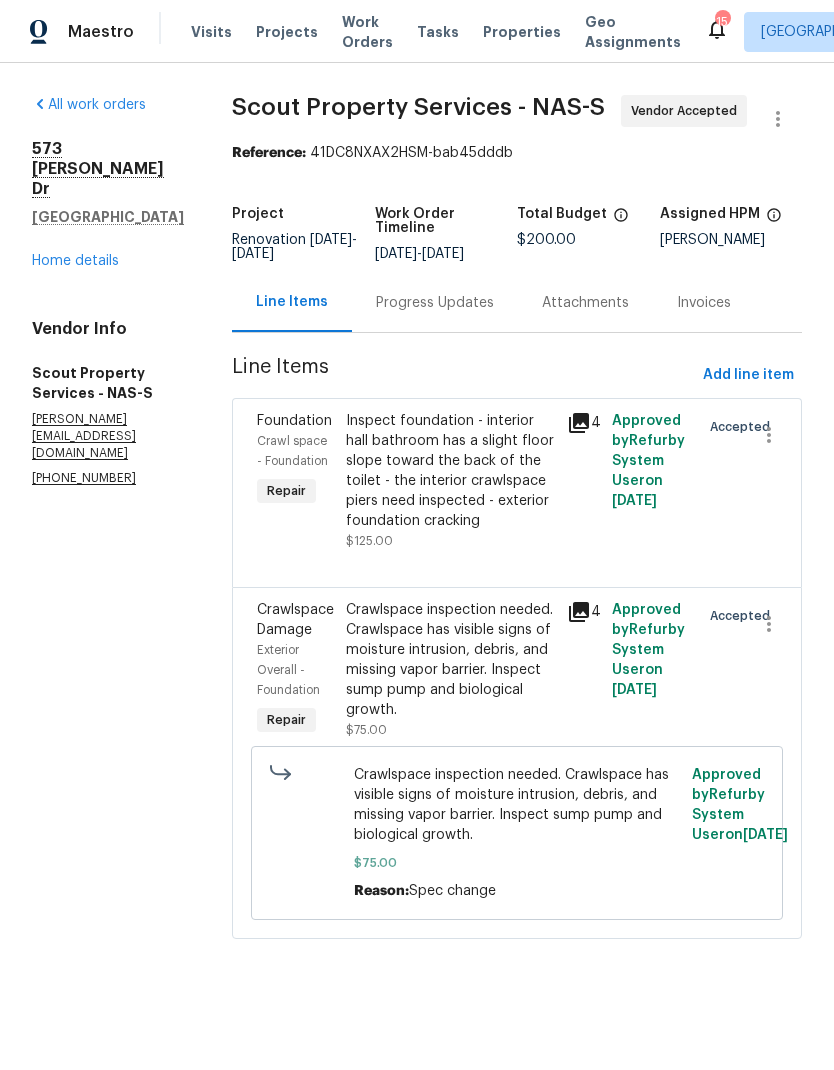 click on "Progress Updates" at bounding box center [435, 303] 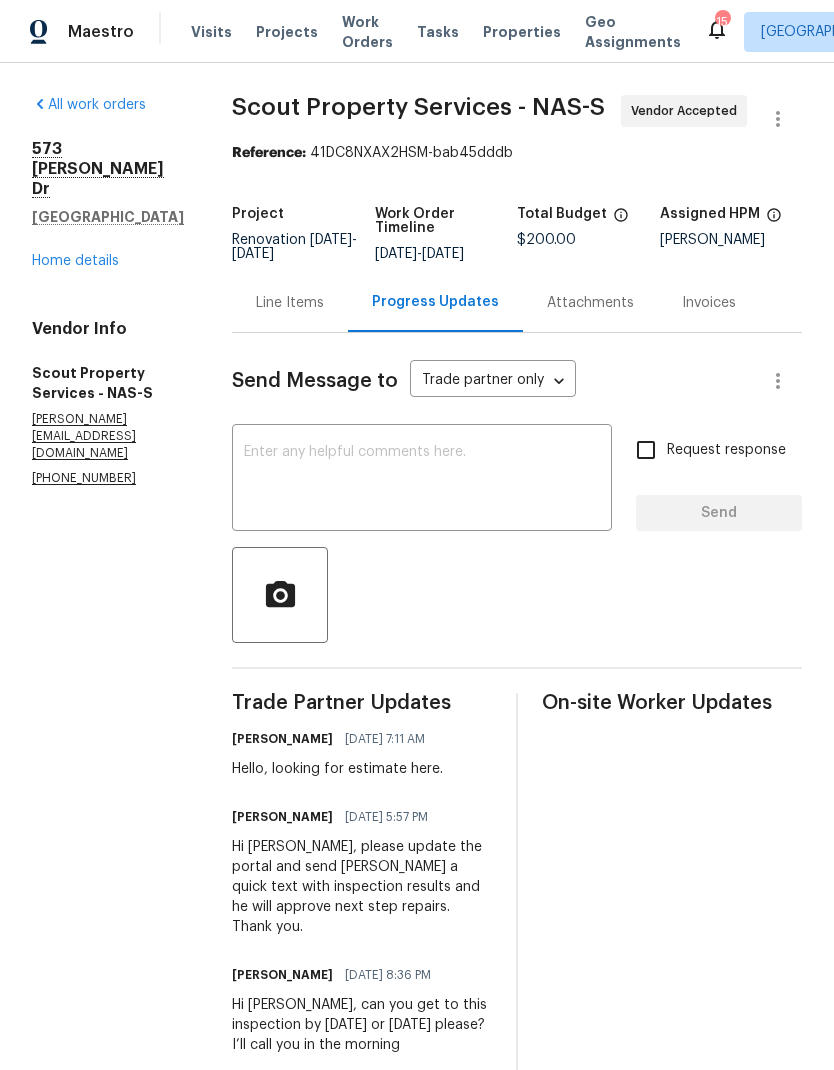 click at bounding box center [422, 480] 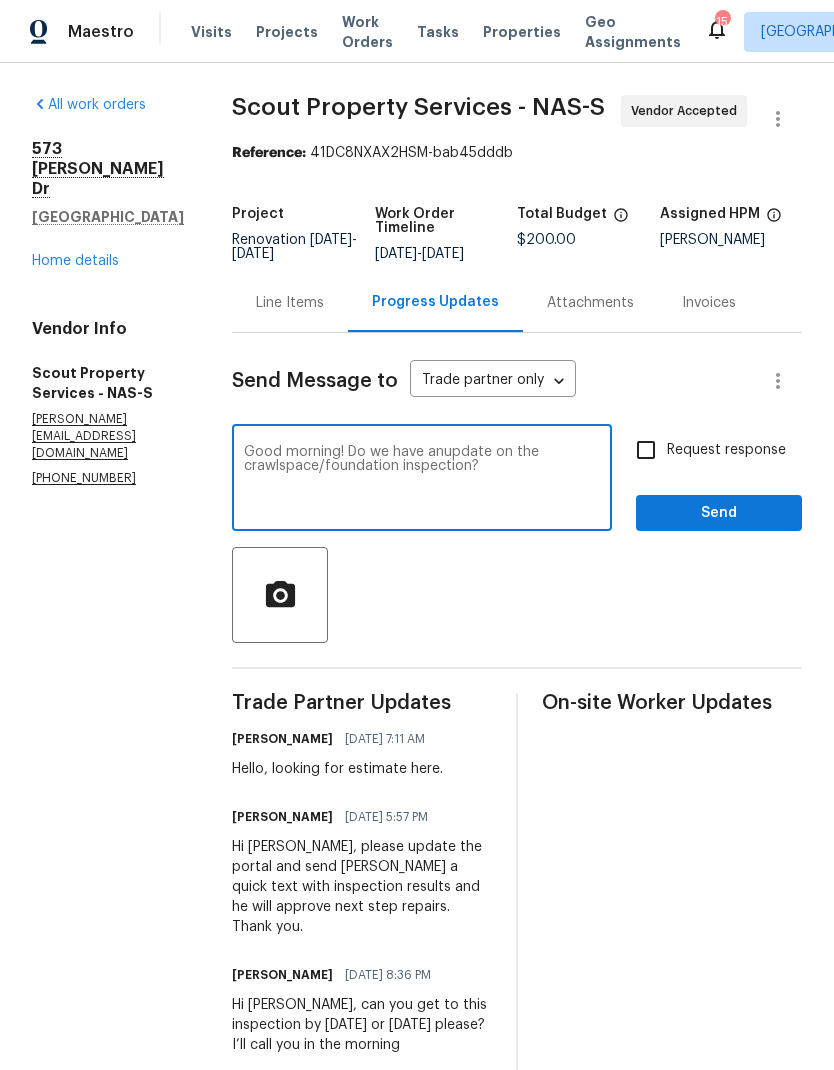 click on "Good morning! Do we have anupdate on the crawlspace/foundation inspection?" at bounding box center [422, 480] 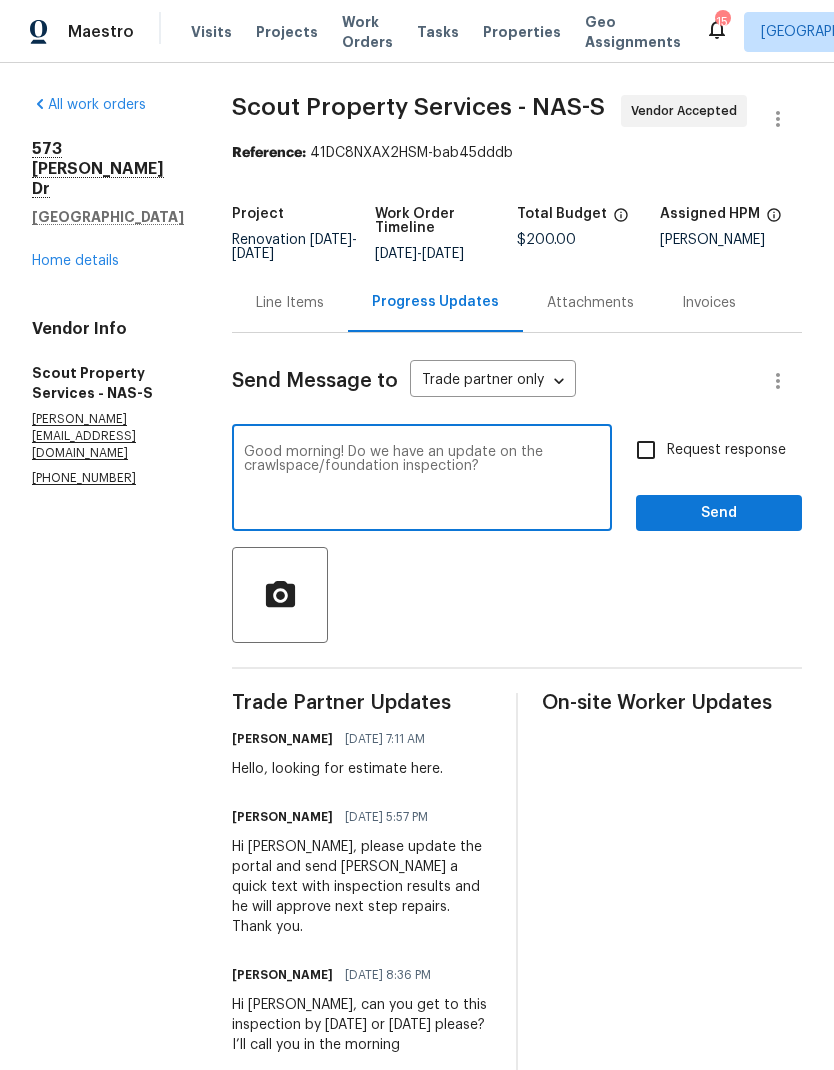 click on "Good morning! Do we have an update on the crawlspace/foundation inspection?" at bounding box center [422, 480] 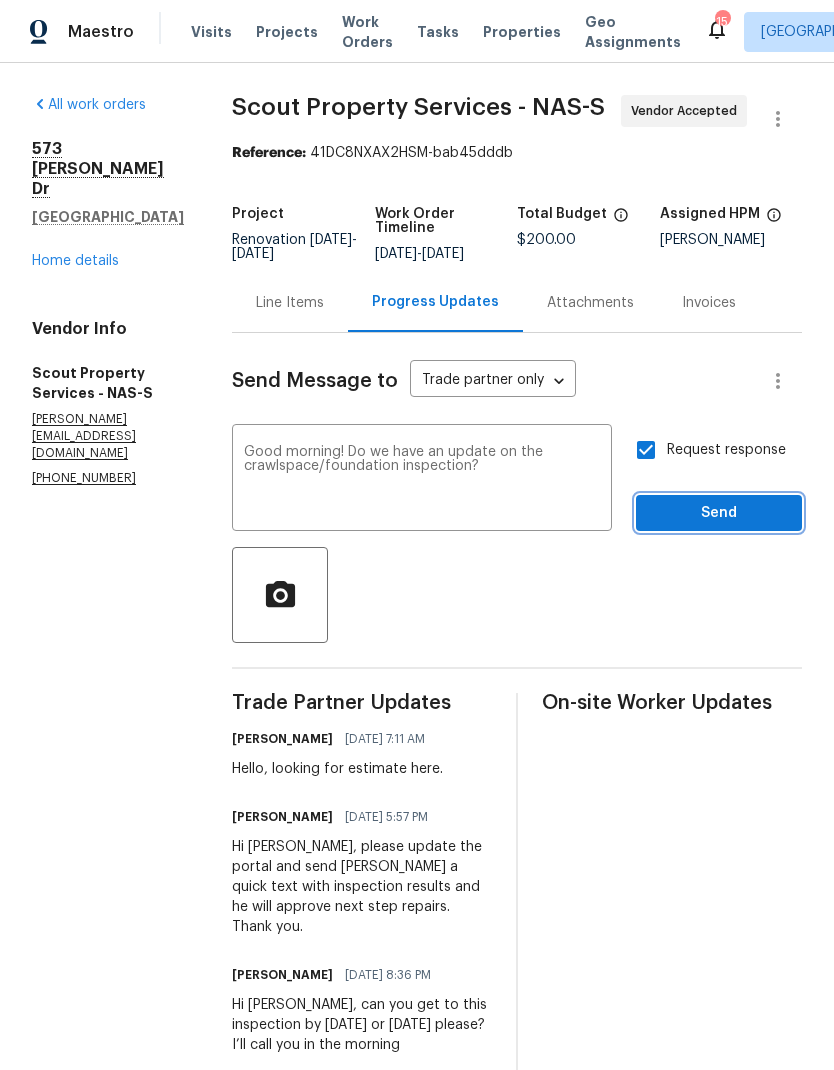 click on "Send" at bounding box center (719, 513) 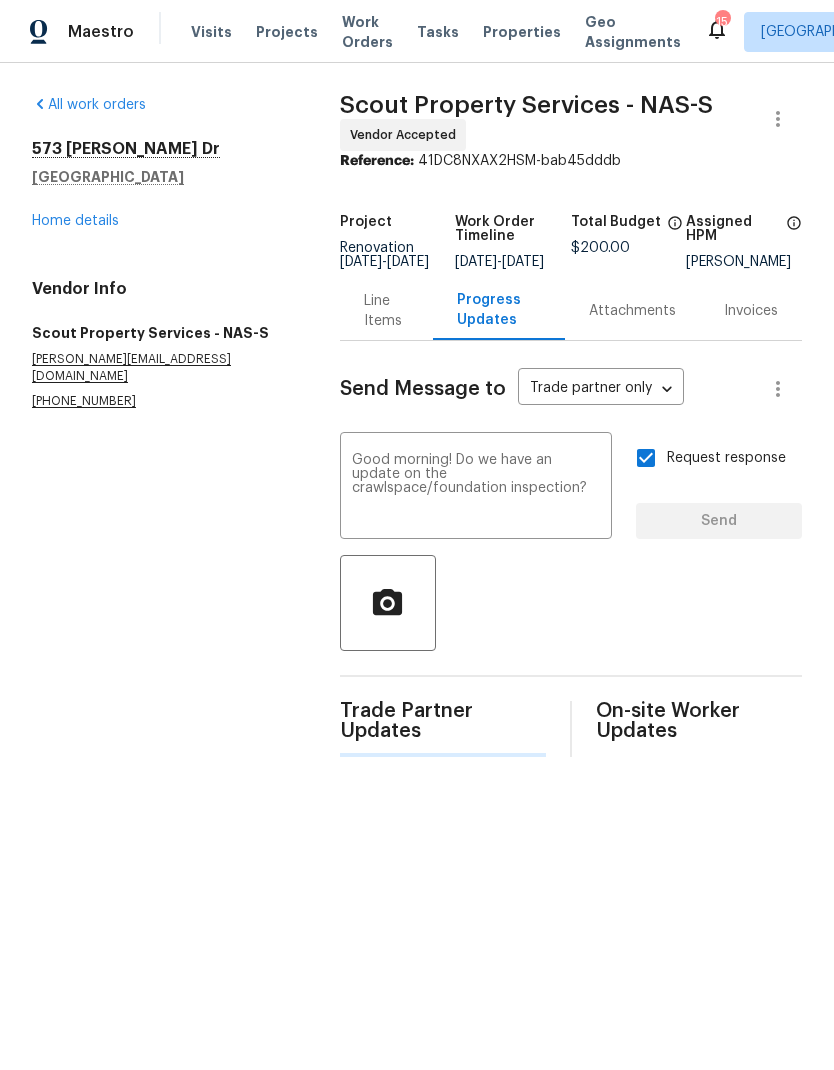 type 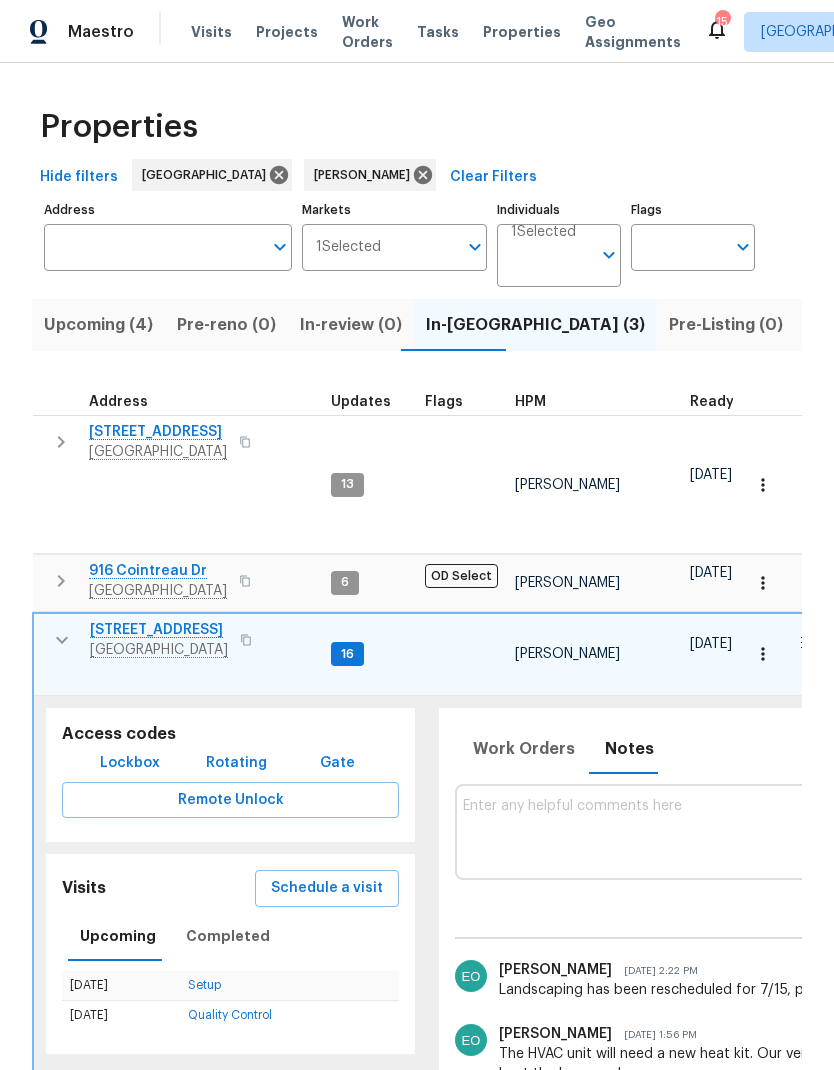 scroll, scrollTop: 0, scrollLeft: 0, axis: both 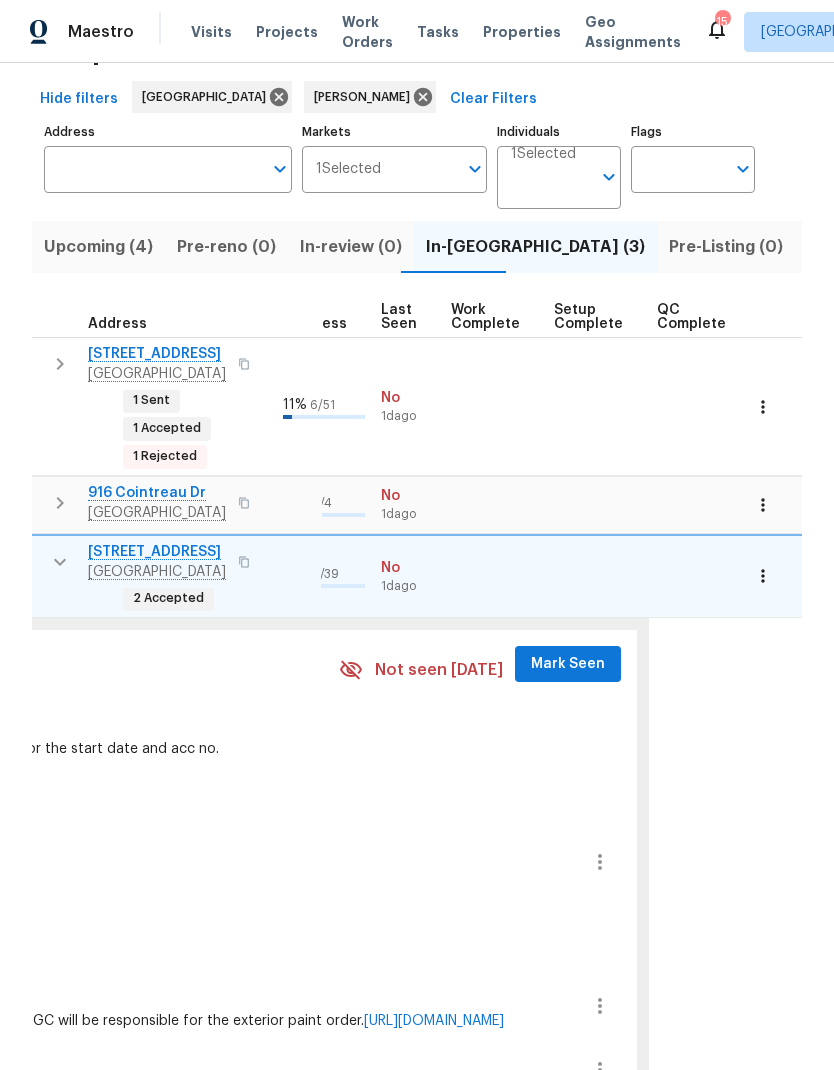 click on "Mark Seen" at bounding box center [568, 664] 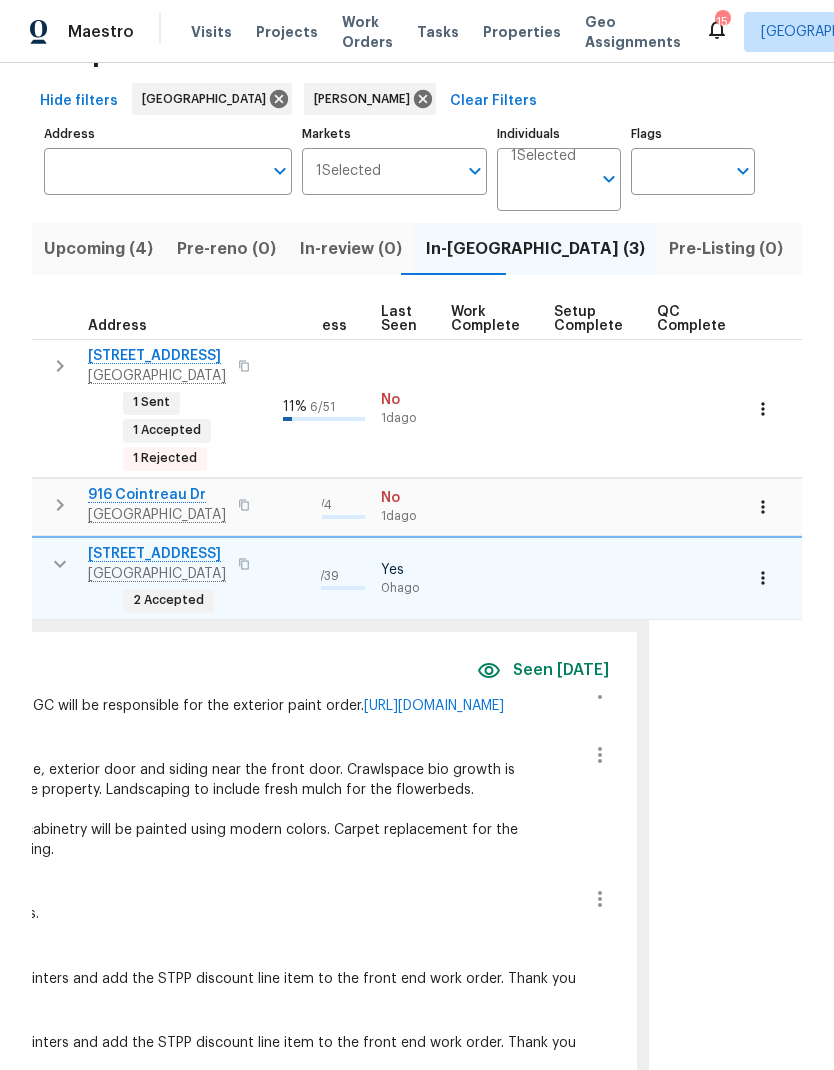 scroll, scrollTop: 1020, scrollLeft: 0, axis: vertical 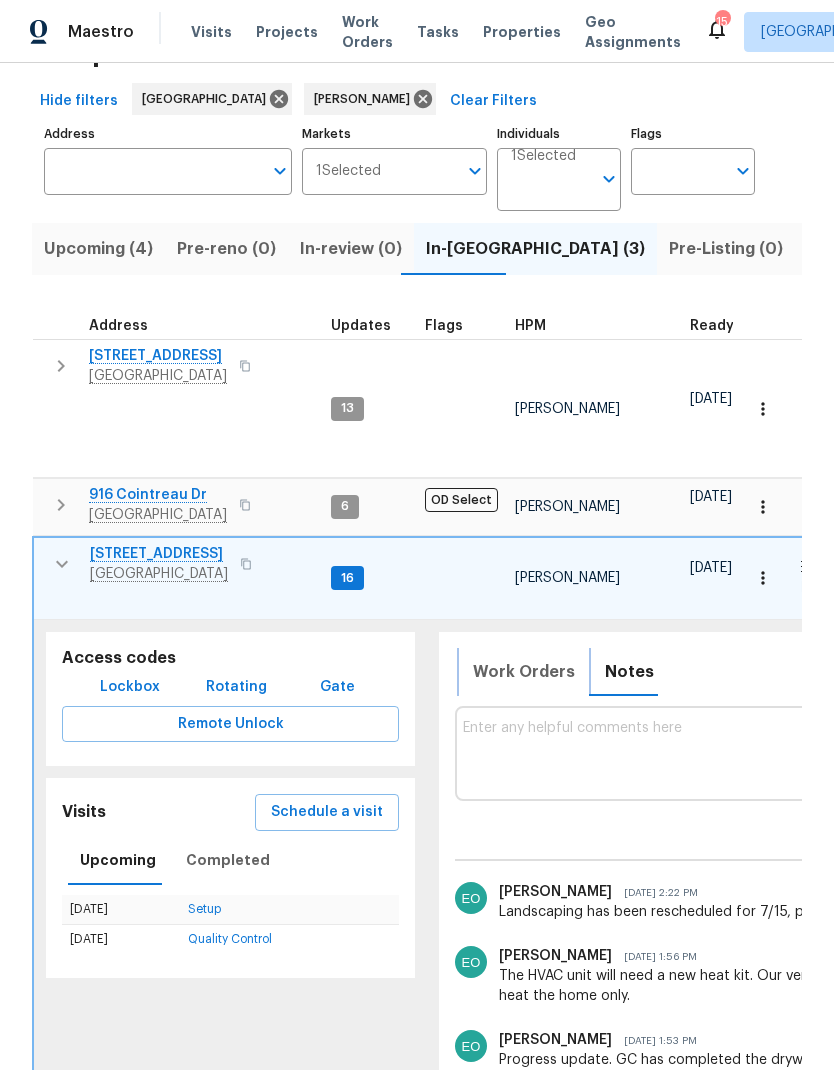 click on "Work Orders" at bounding box center (524, 672) 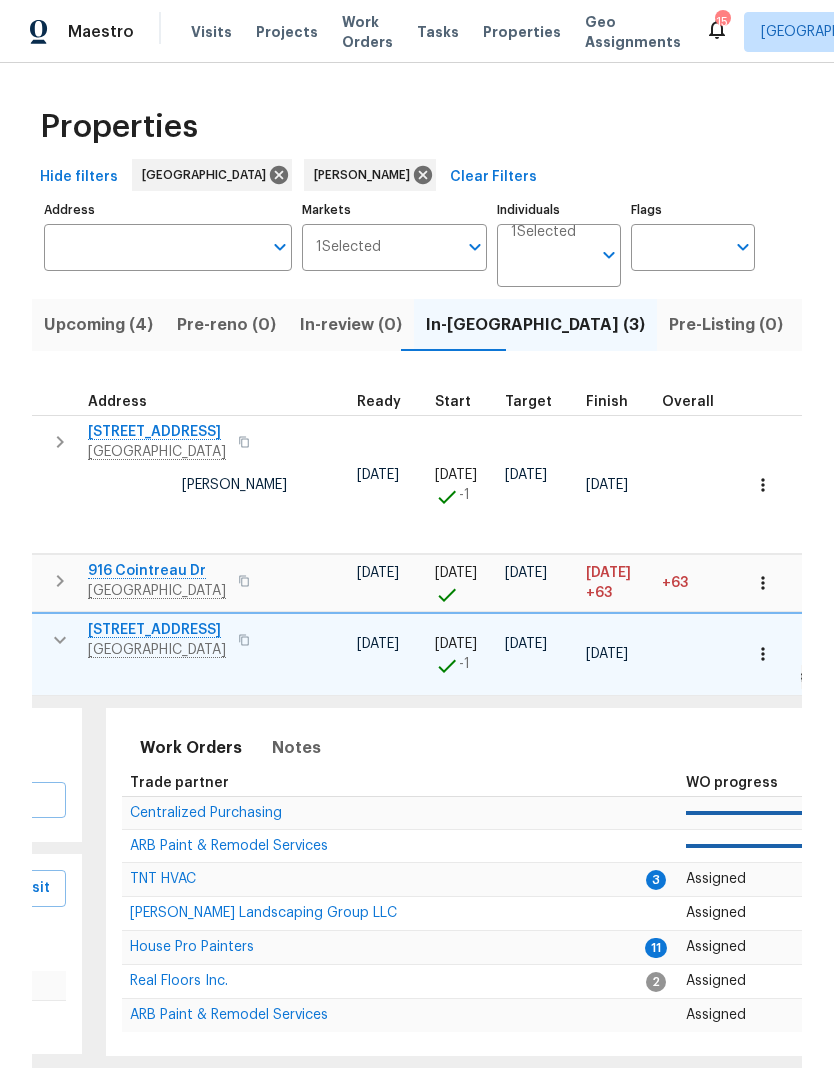 click on "TNT HVAC" at bounding box center [163, 879] 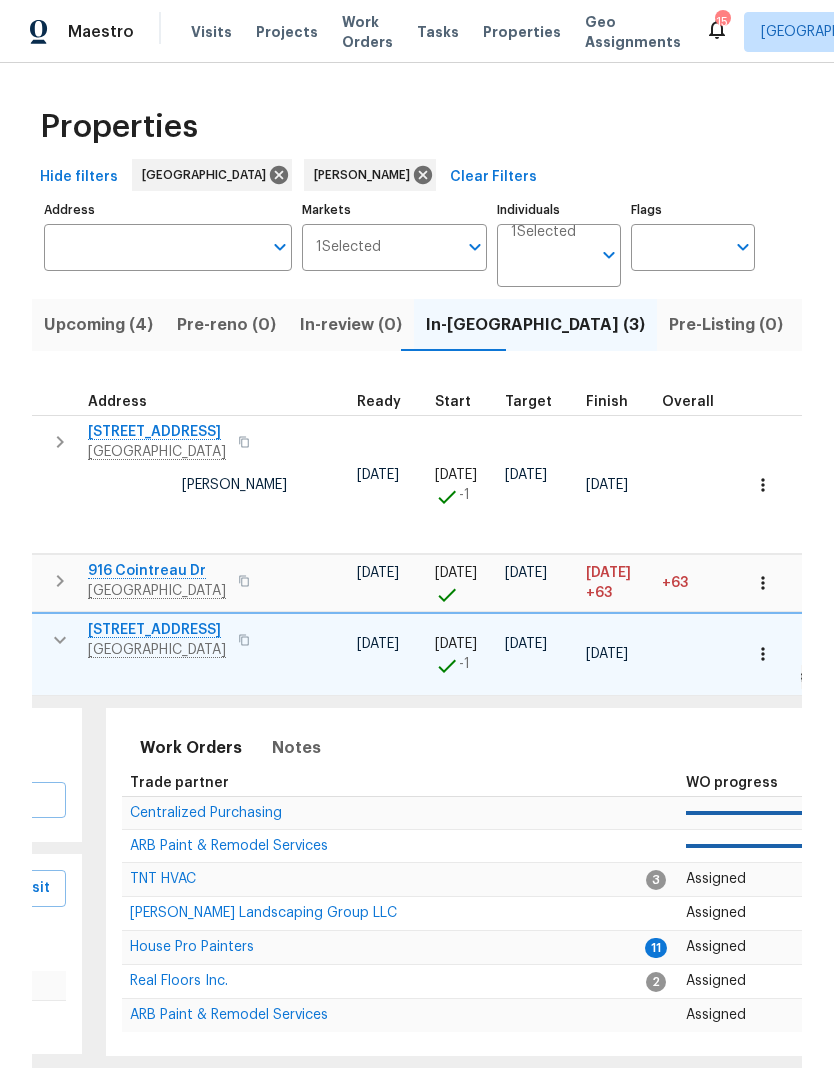 click on "House Pro Painters" at bounding box center [192, 947] 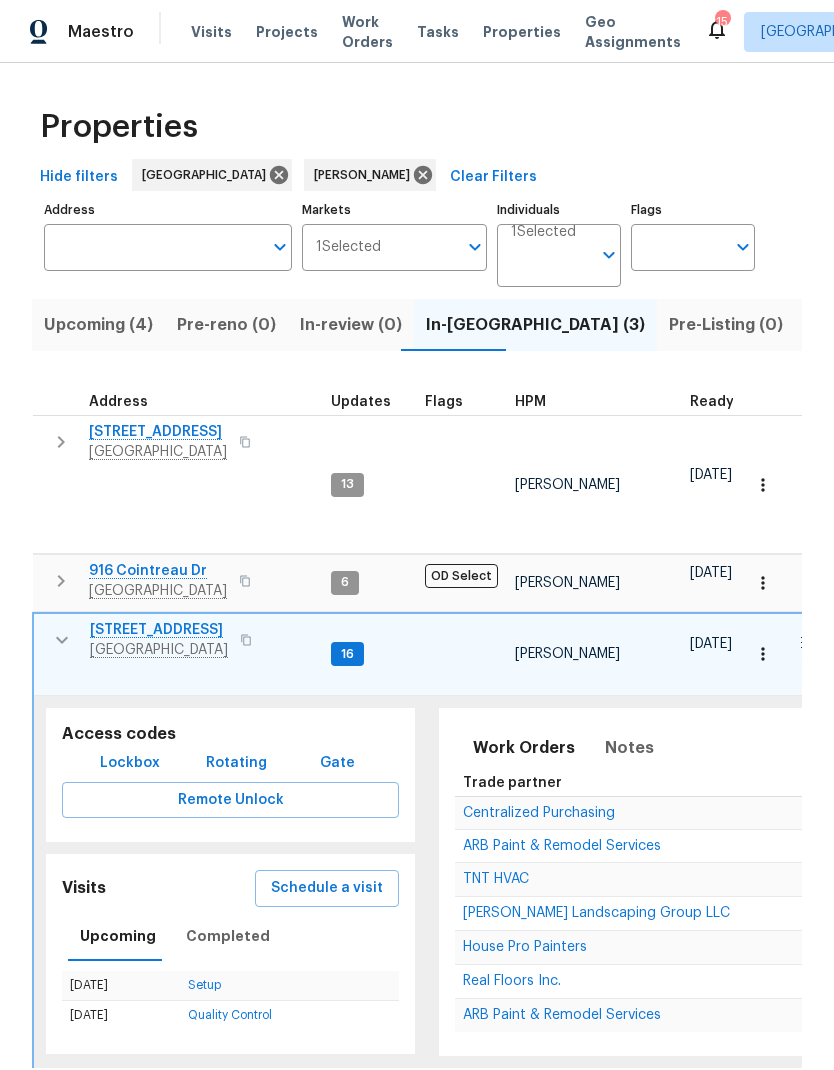 click at bounding box center (62, 640) 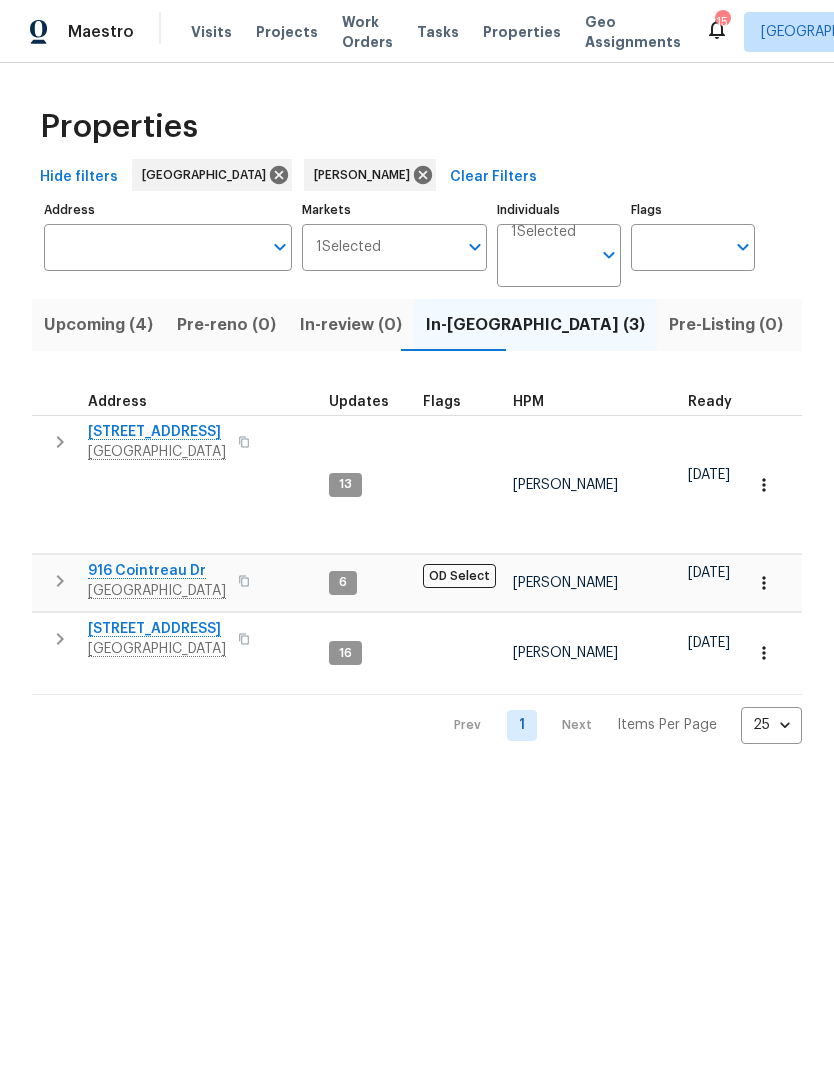 click 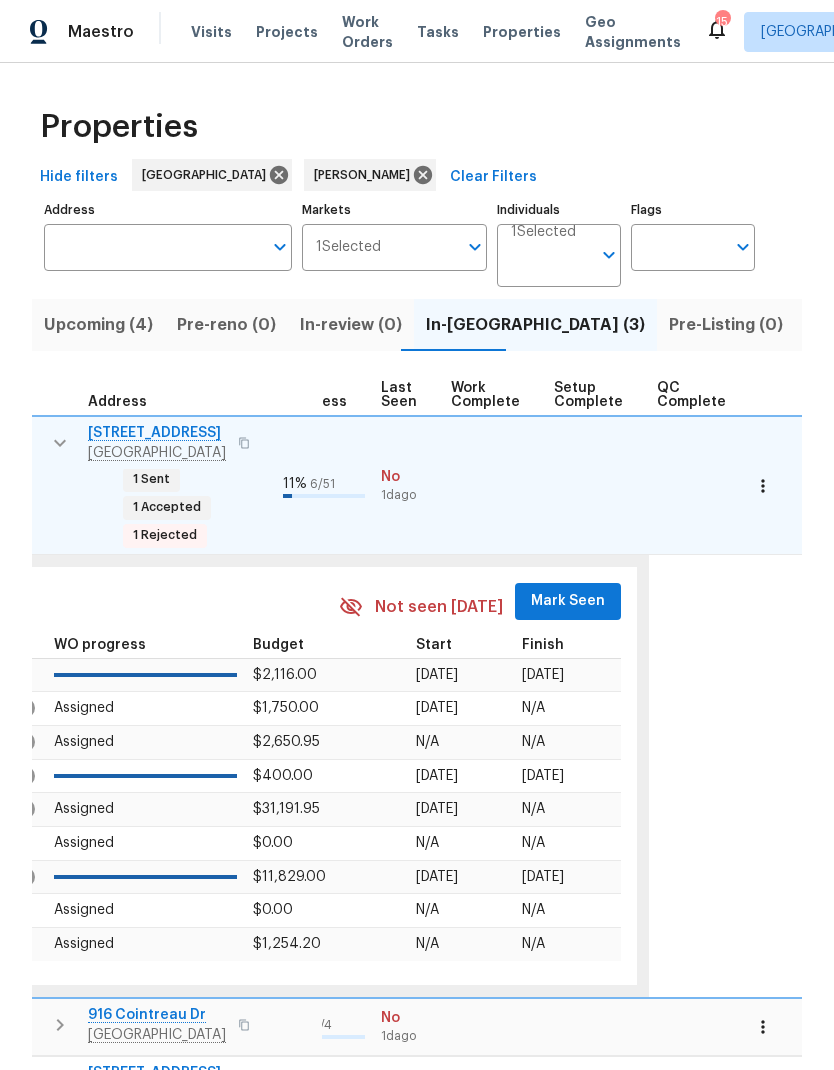 click on "Mark Seen" at bounding box center [568, 601] 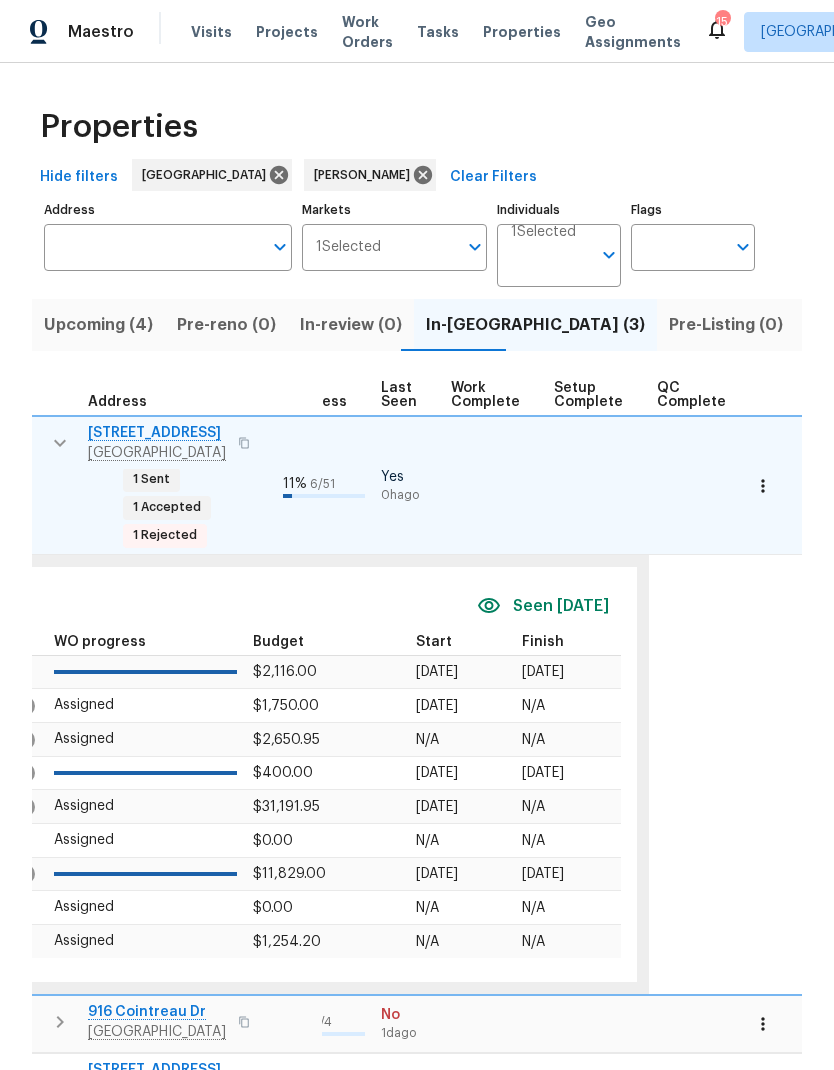 click on "Seen today" at bounding box center (561, 606) 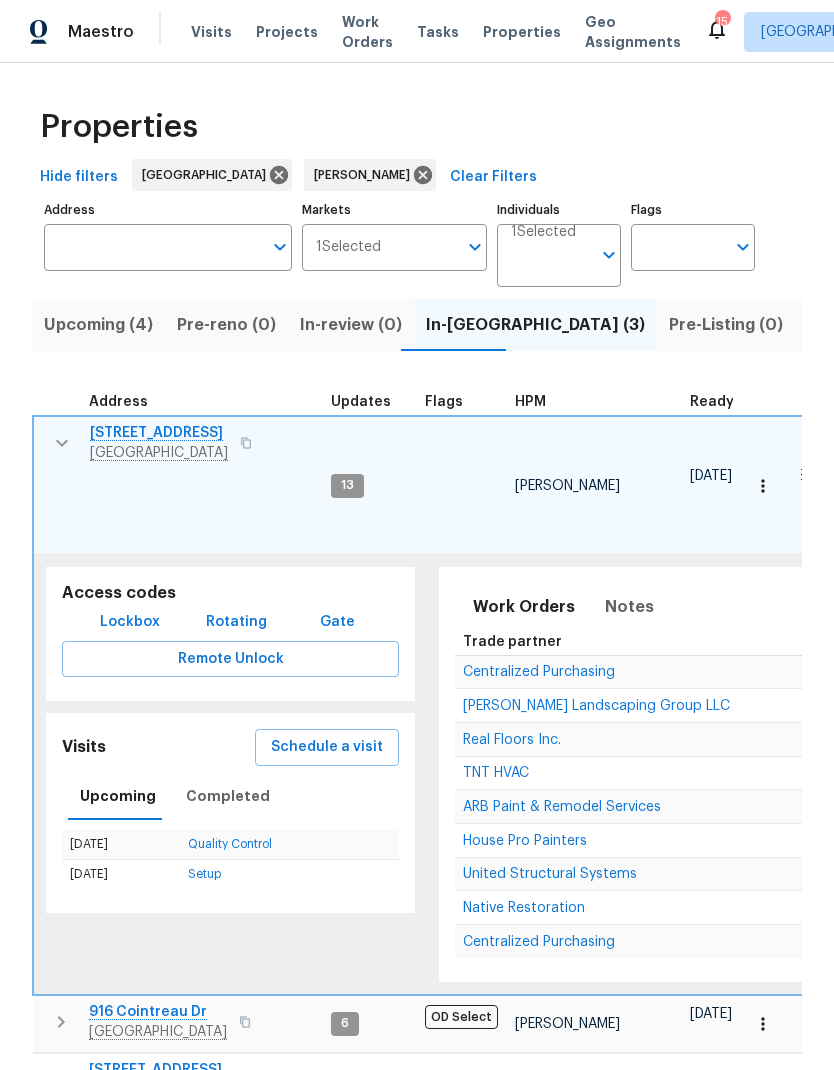 click 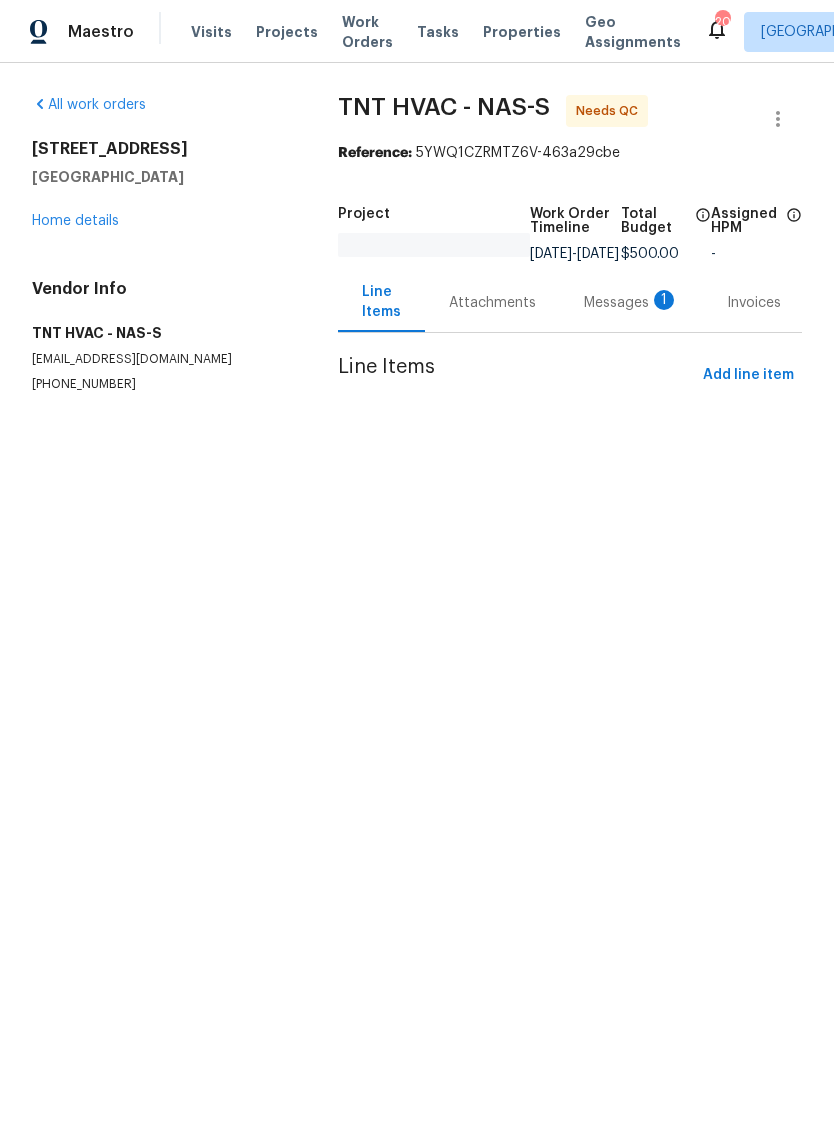 scroll, scrollTop: 0, scrollLeft: 0, axis: both 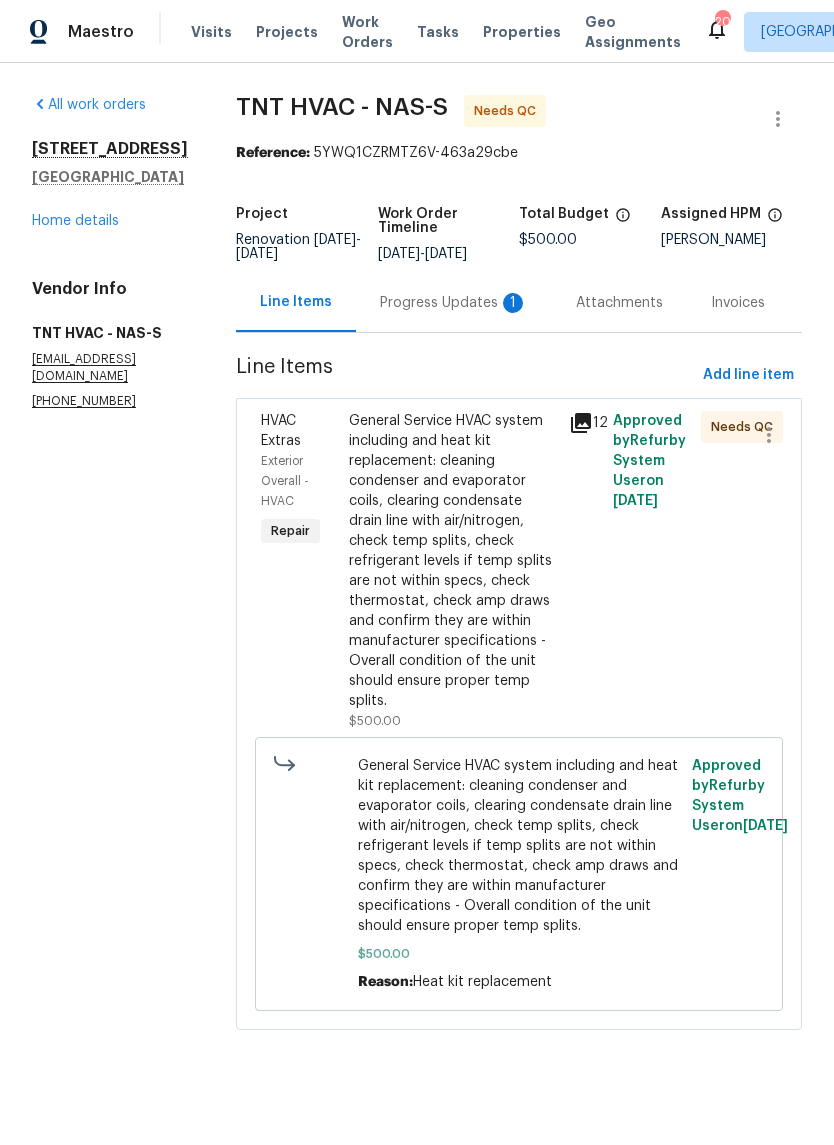 click on "Progress Updates 1" at bounding box center [454, 302] 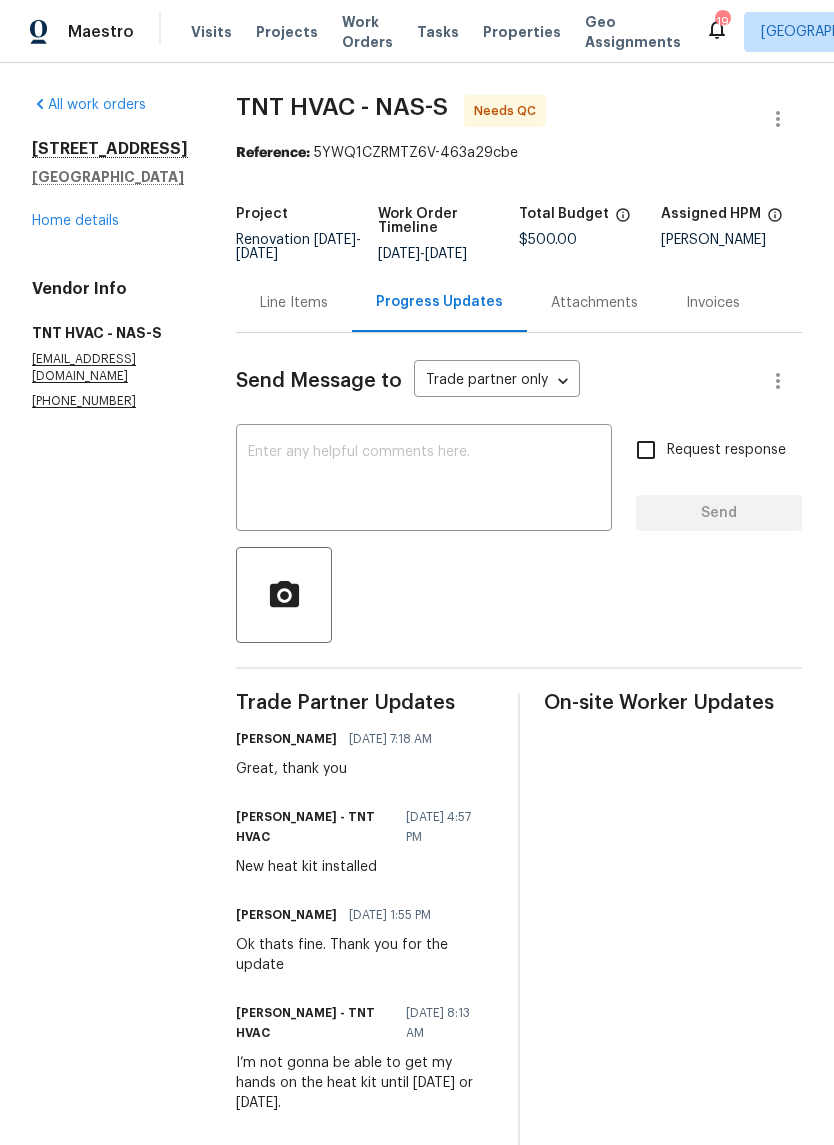 click on "Line Items" at bounding box center (294, 303) 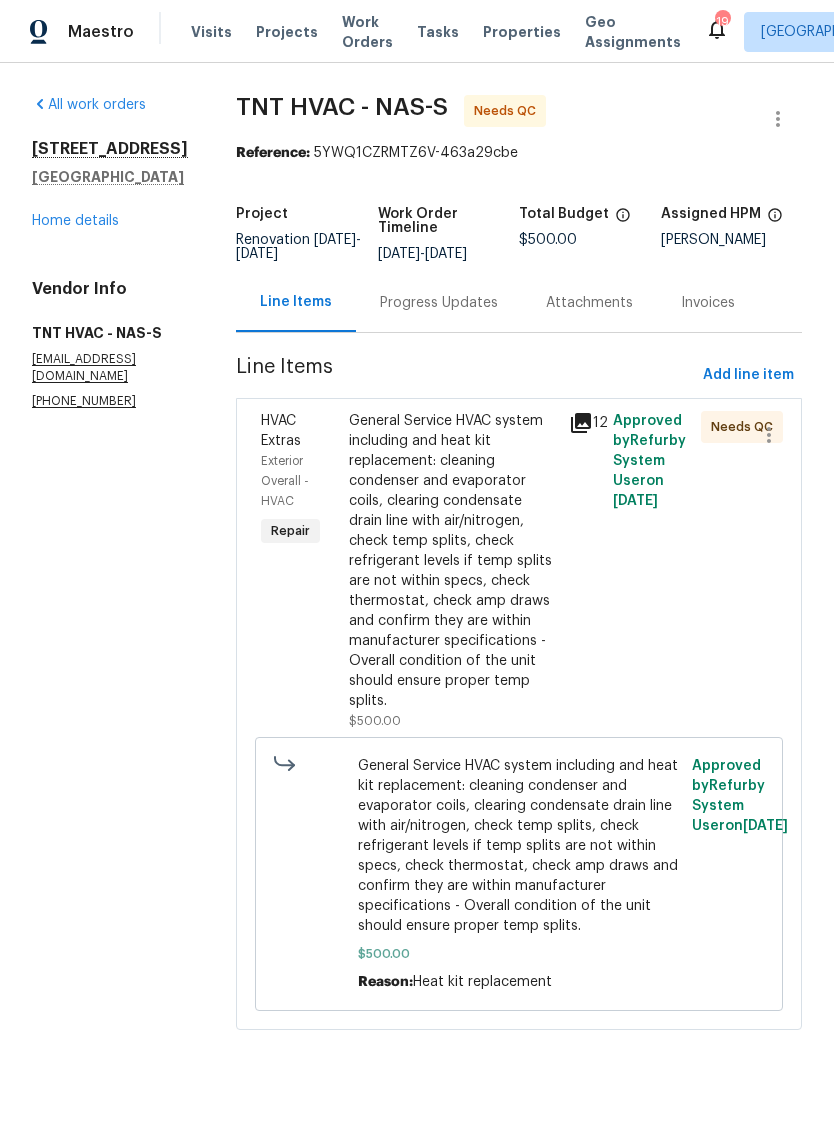 click on "General Service HVAC system including and heat kit replacement: cleaning condenser and evaporator coils, clearing condensate drain line with air/nitrogen, check temp splits, check refrigerant levels if temp splits are not within specs, check thermostat, check amp draws and confirm they are within manufacturer specifications - Overall condition of the unit should ensure proper temp splits." at bounding box center (453, 561) 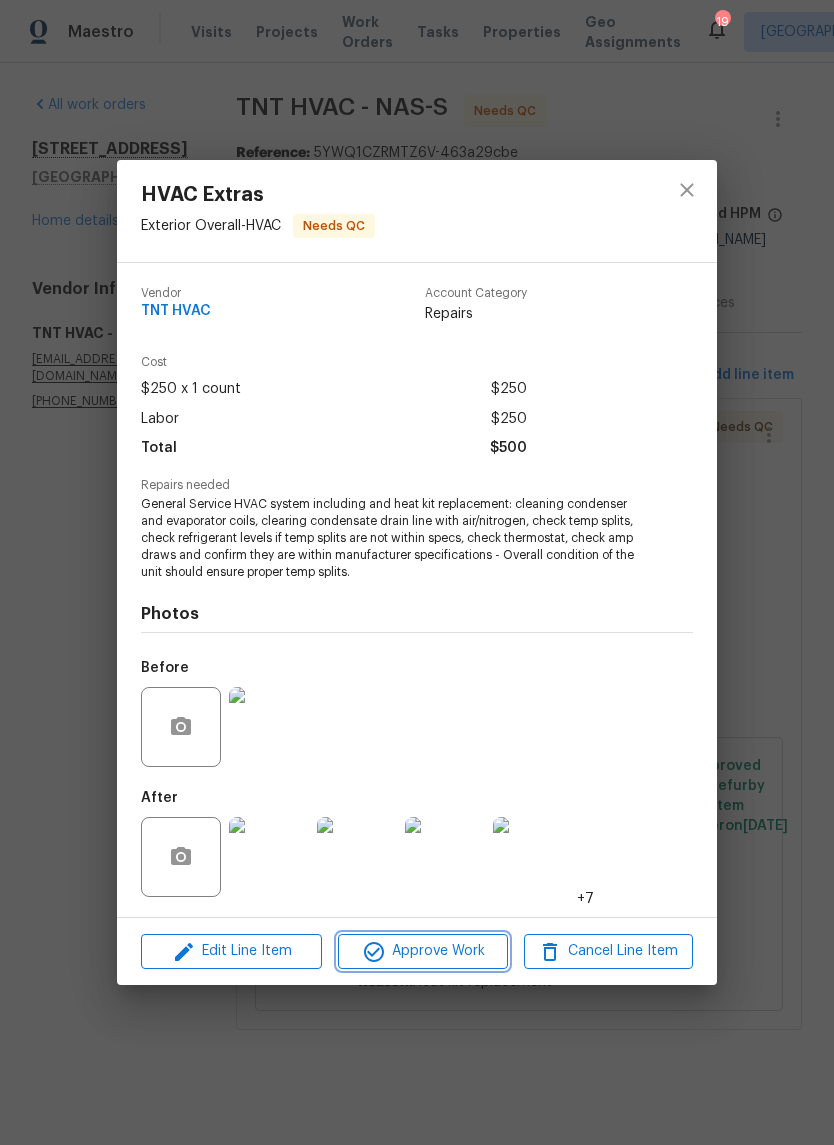 click on "Approve Work" at bounding box center (422, 951) 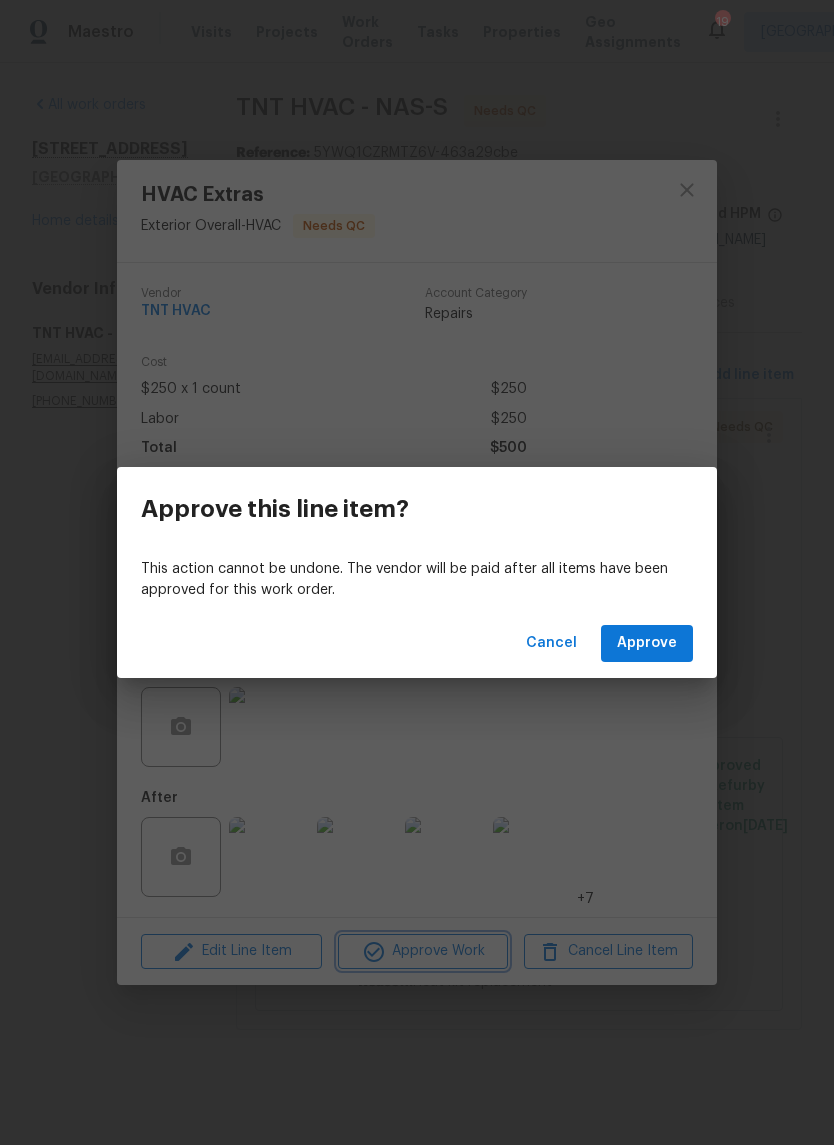 click on "Approve this line item? This action cannot be undone. The vendor will be paid after all items have been approved for this work order. Cancel Approve" at bounding box center (417, 572) 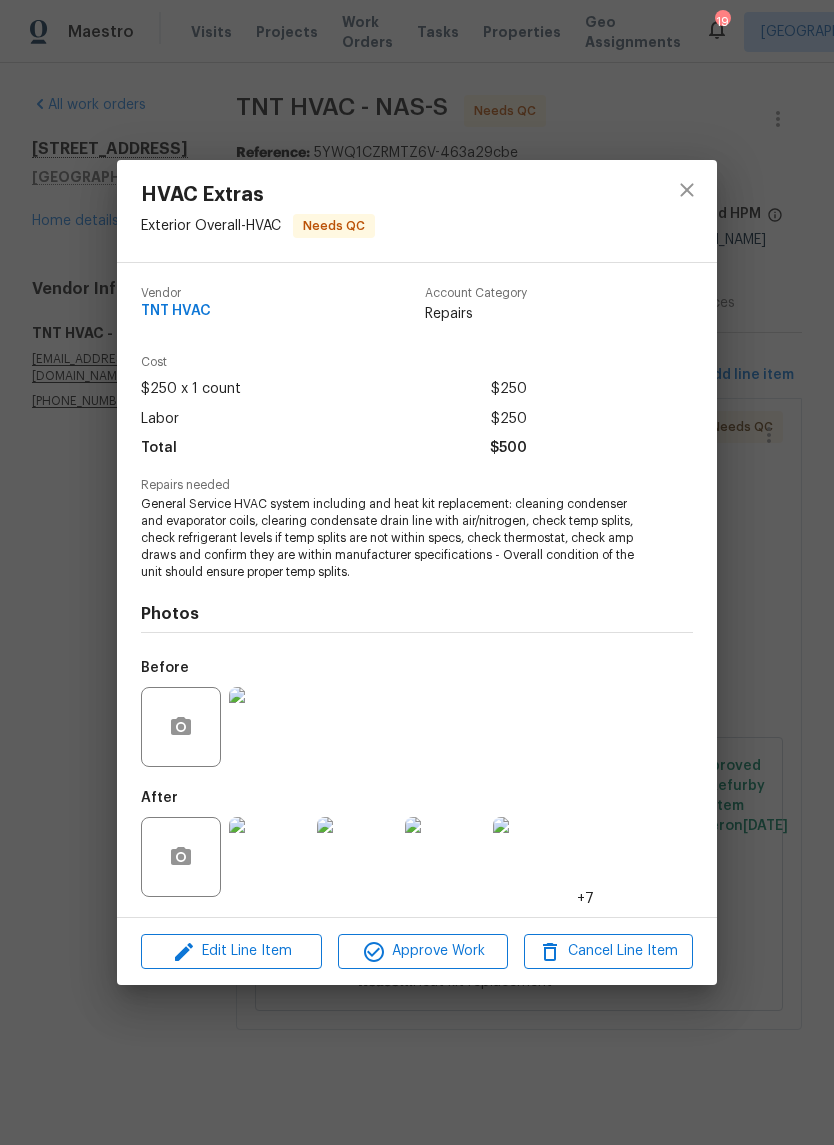 click on "Photos Before After  +7" at bounding box center [417, 744] 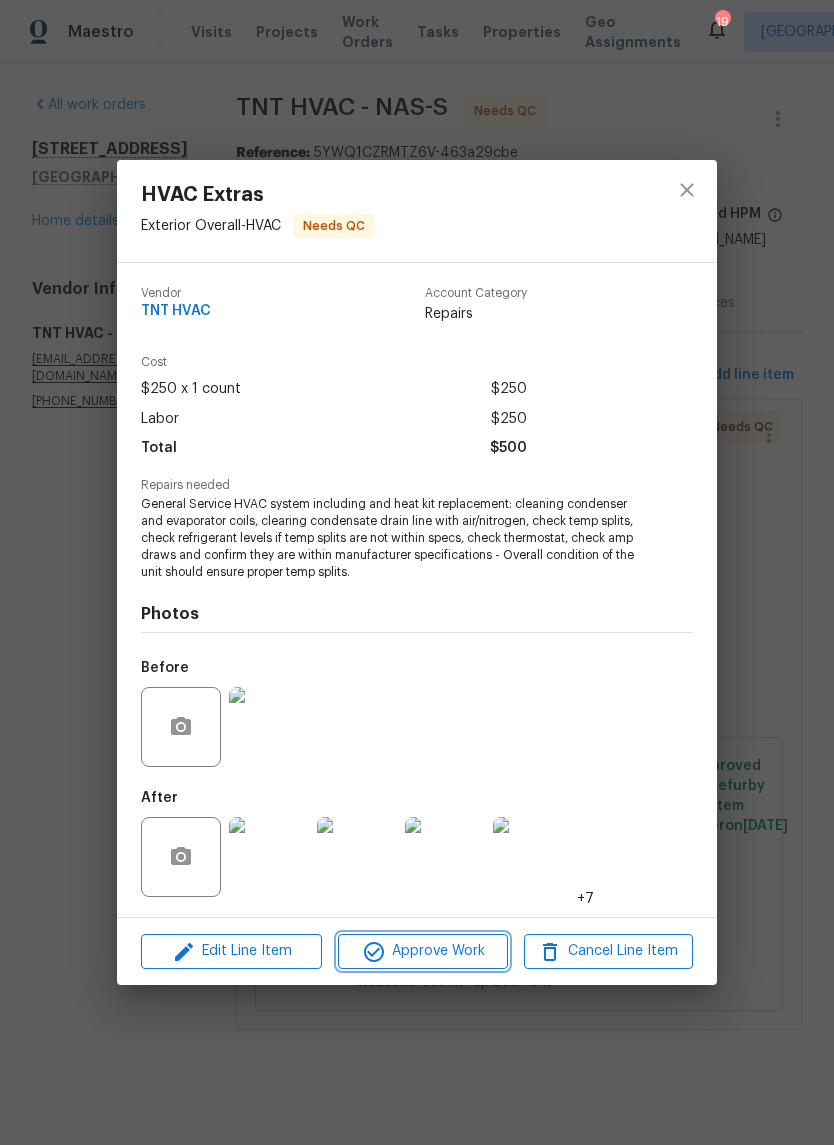 click on "Approve Work" at bounding box center (422, 951) 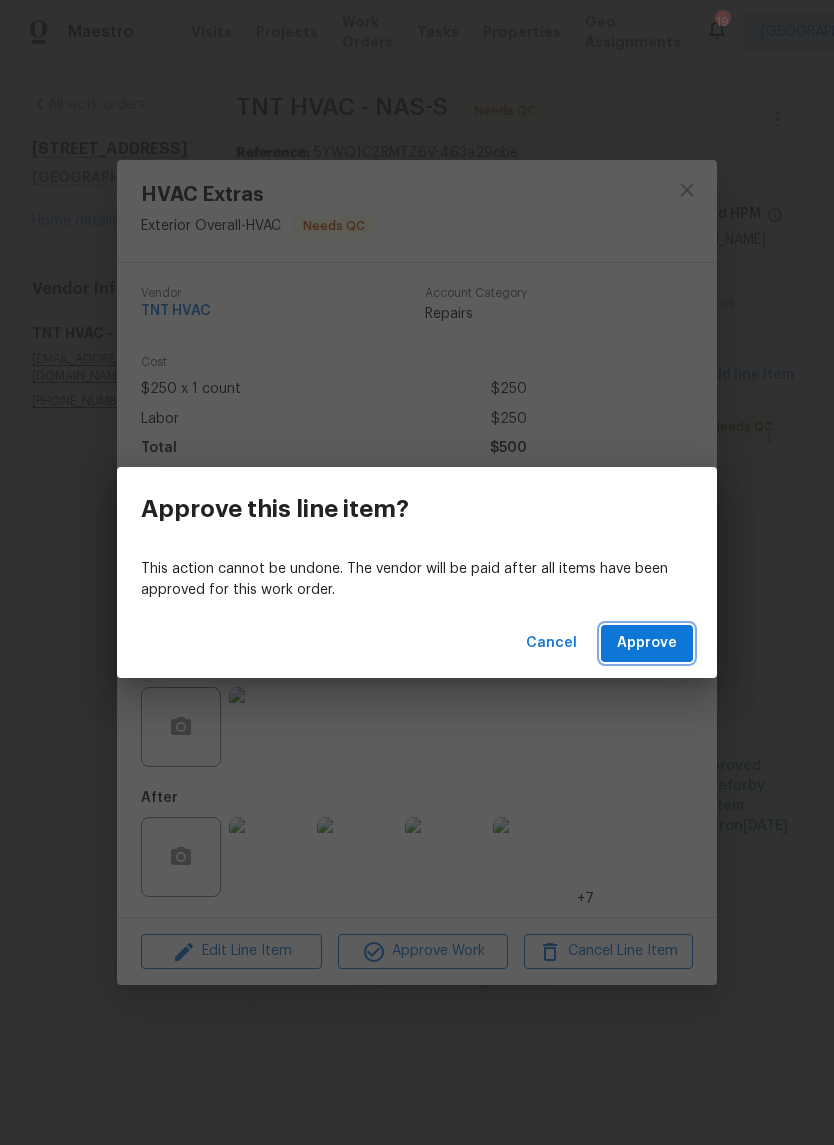 click on "Approve" at bounding box center [647, 643] 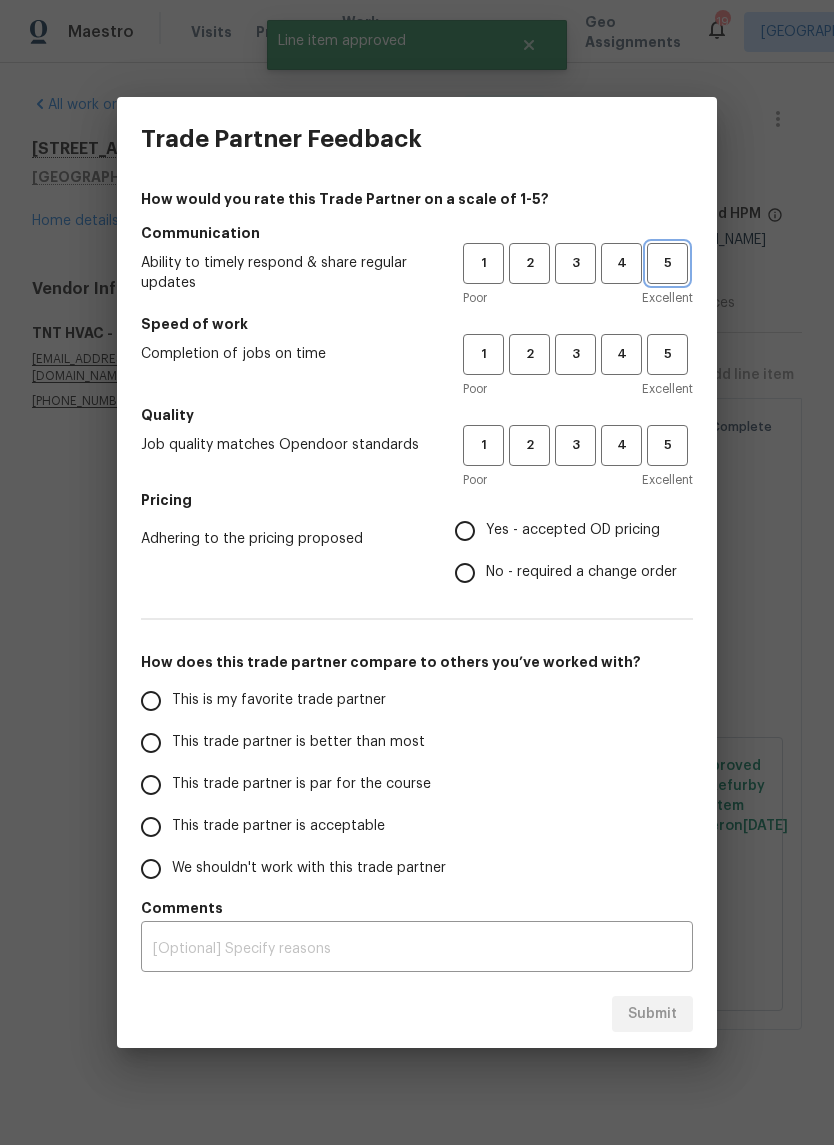 click on "5" at bounding box center [667, 263] 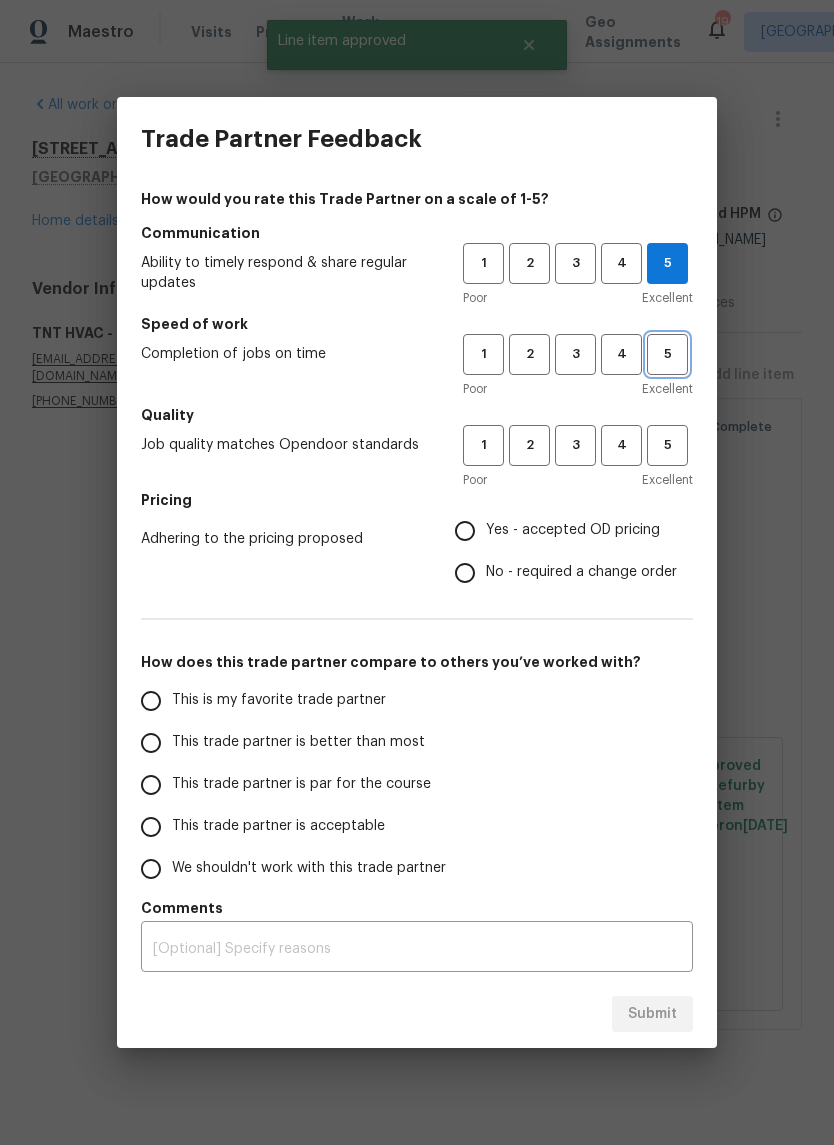 click on "5" at bounding box center [667, 354] 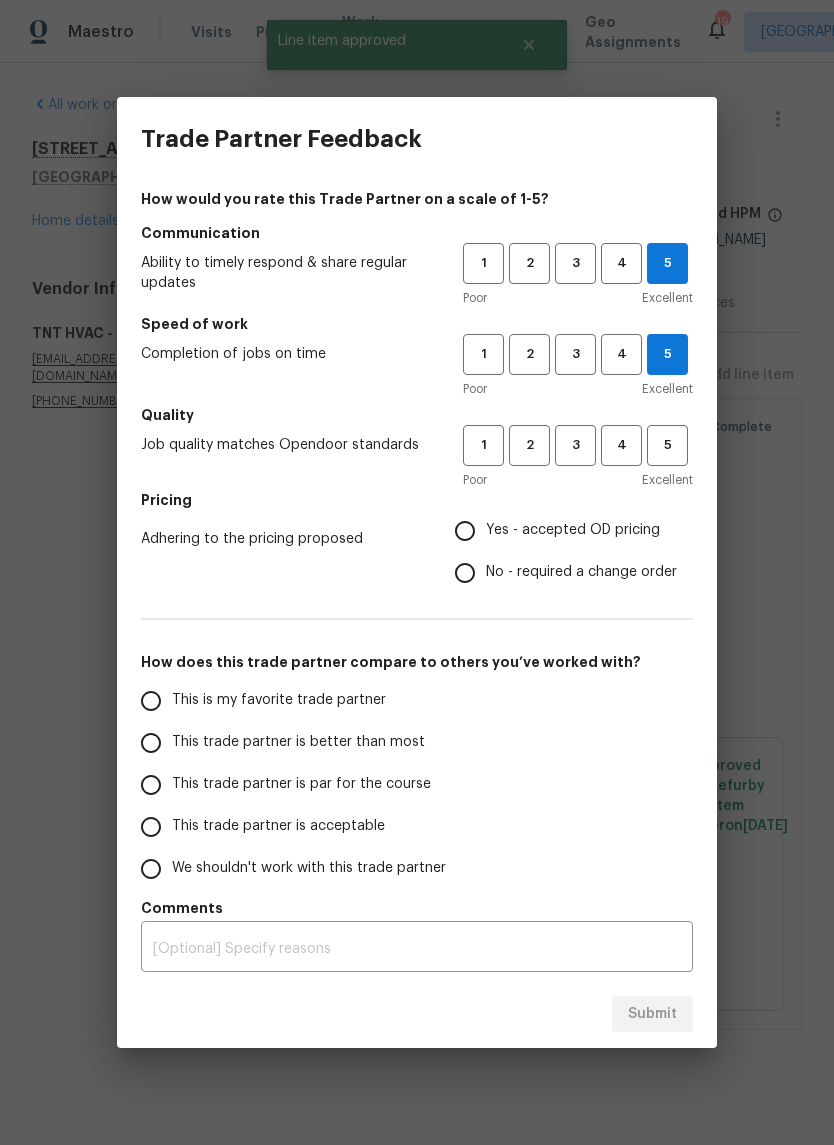 click on "Excellent" at bounding box center (667, 480) 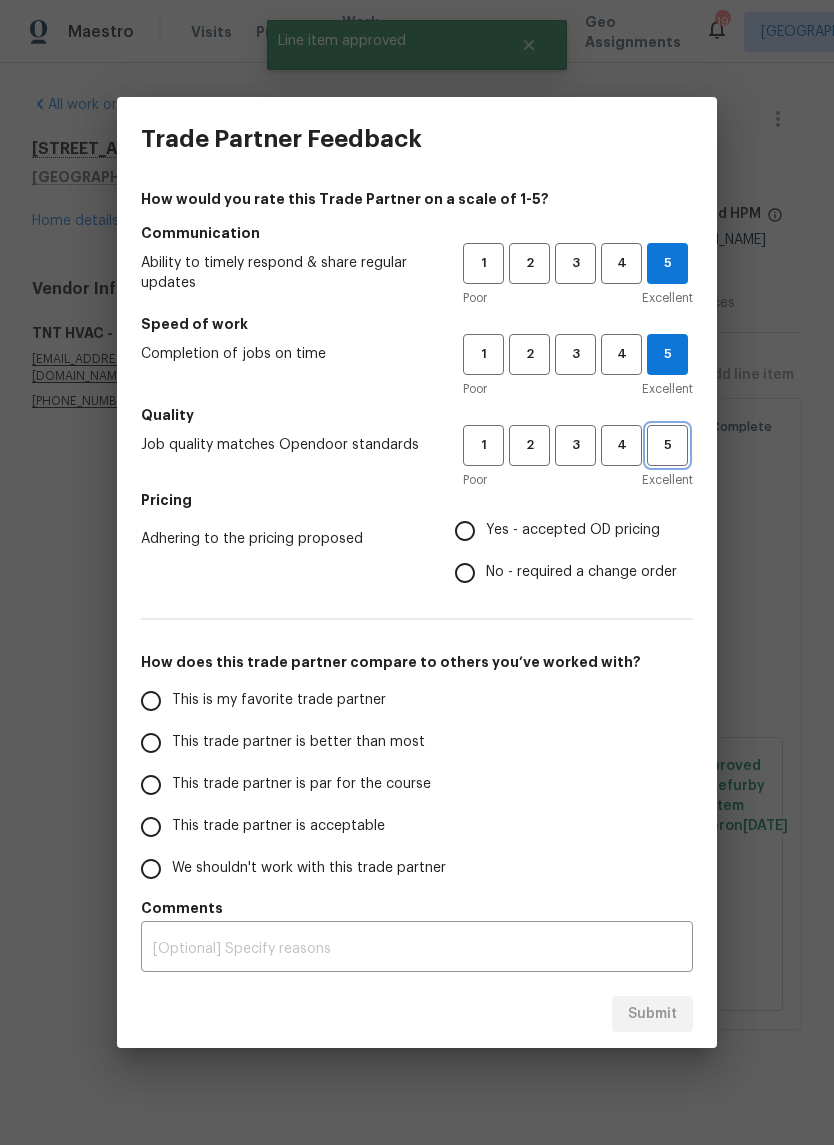 click on "5" at bounding box center [667, 445] 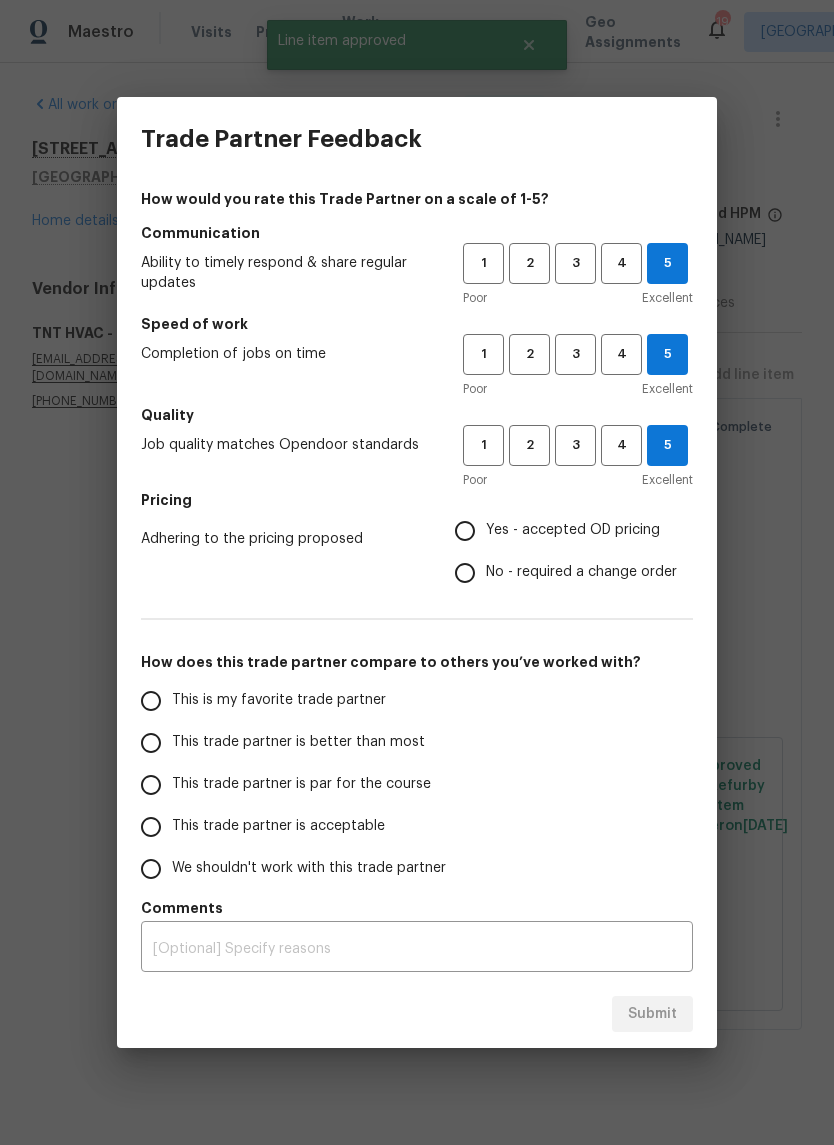 click on "No - required a change order" at bounding box center [465, 573] 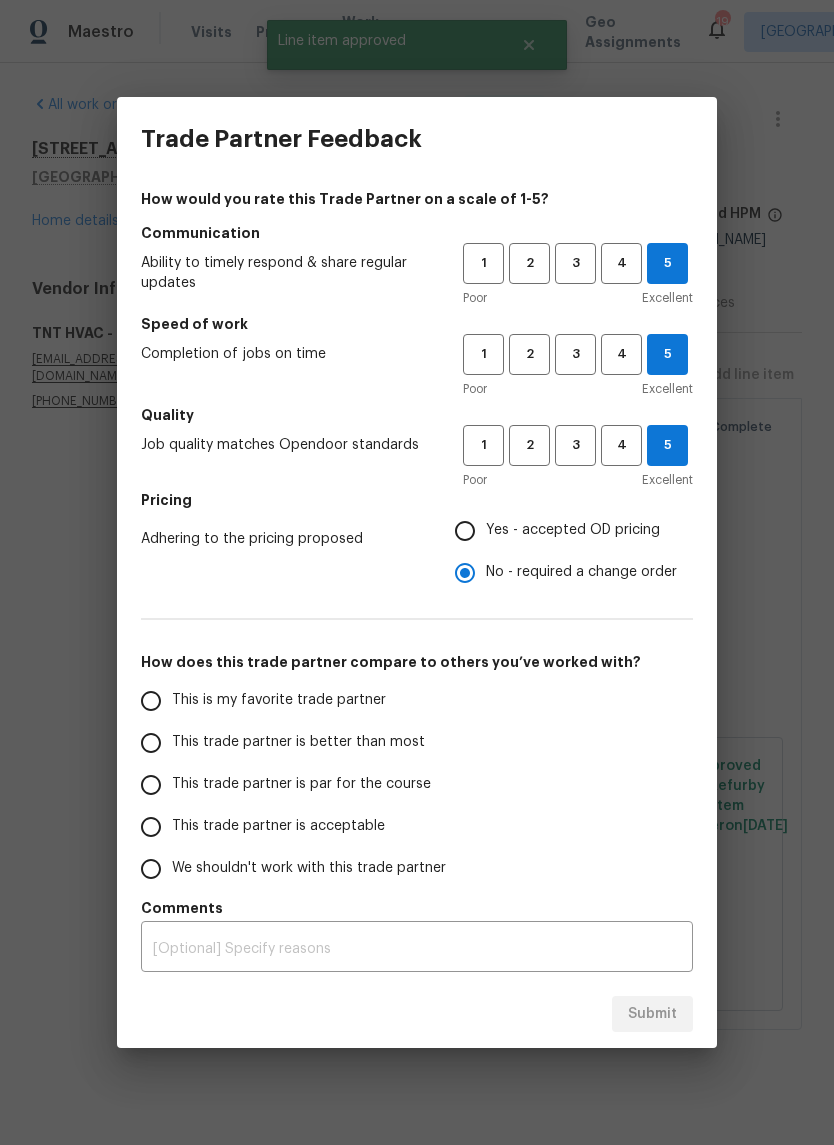 click on "How would you rate this Trade Partner on a scale of 1-5? Communication Ability to timely respond & share regular updates 1 2 3 4 5 Poor Excellent Speed of work Completion of jobs on time 1 2 3 4 5 Poor Excellent Quality Job quality matches Opendoor standards 1 2 3 4 5 Poor Excellent Pricing Adhering to the pricing proposed Yes - accepted OD pricing No - required a change order How does this trade partner compare to others you’ve worked with? This is my favorite trade partner This trade partner is better than most This trade partner is par for the course This trade partner is acceptable We shouldn't work with this trade partner Comments x ​" at bounding box center (417, 580) 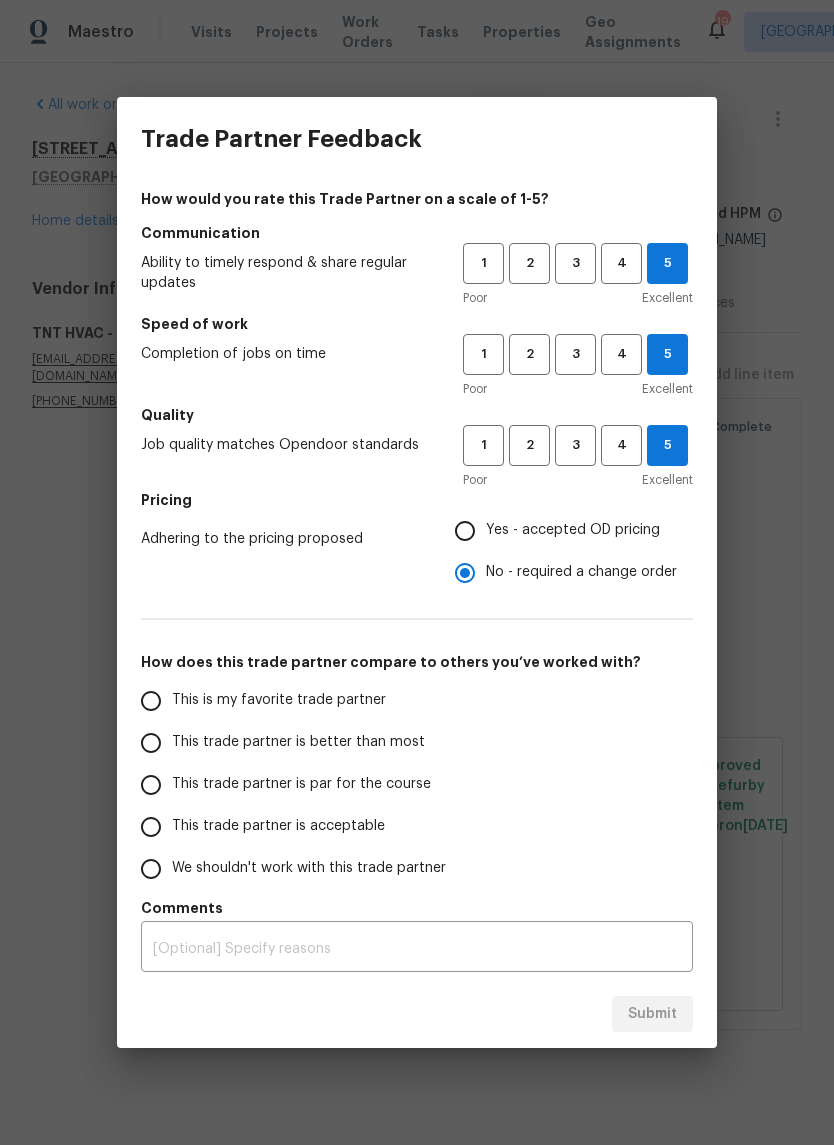 click on "This is my favorite trade partner" at bounding box center (279, 700) 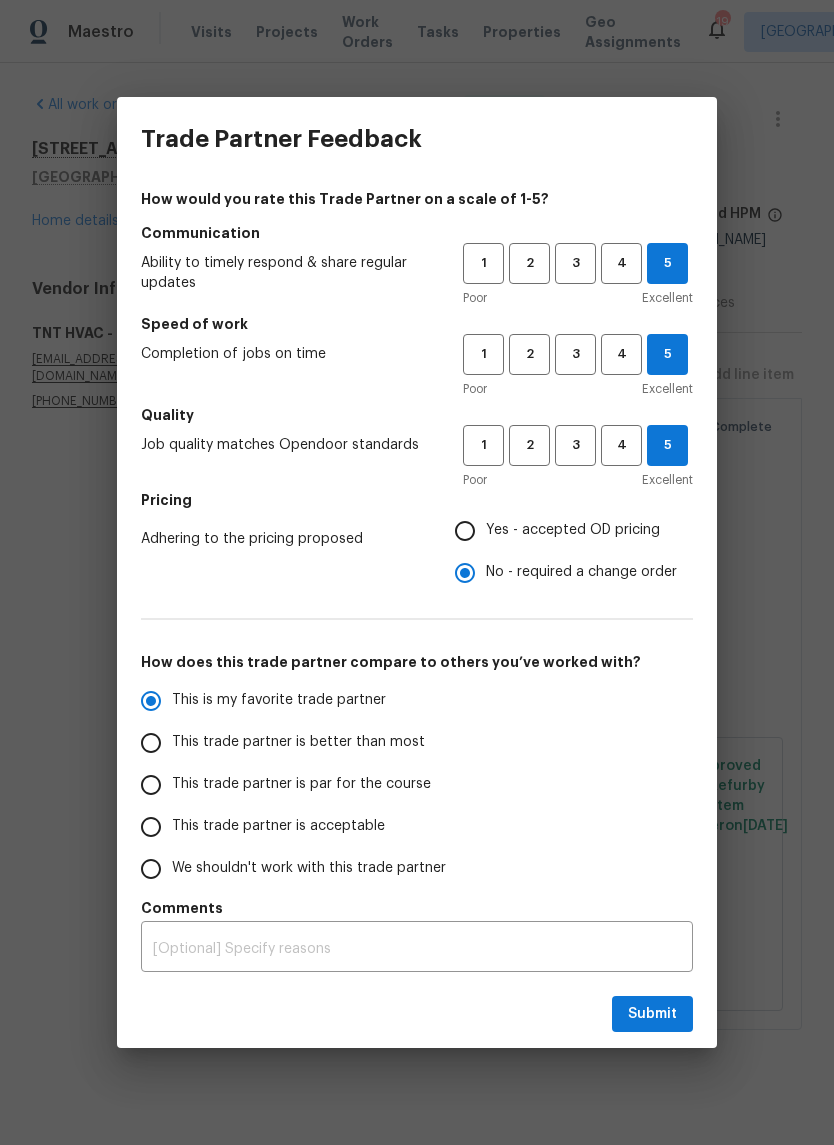 click on "Submit" at bounding box center (417, 1014) 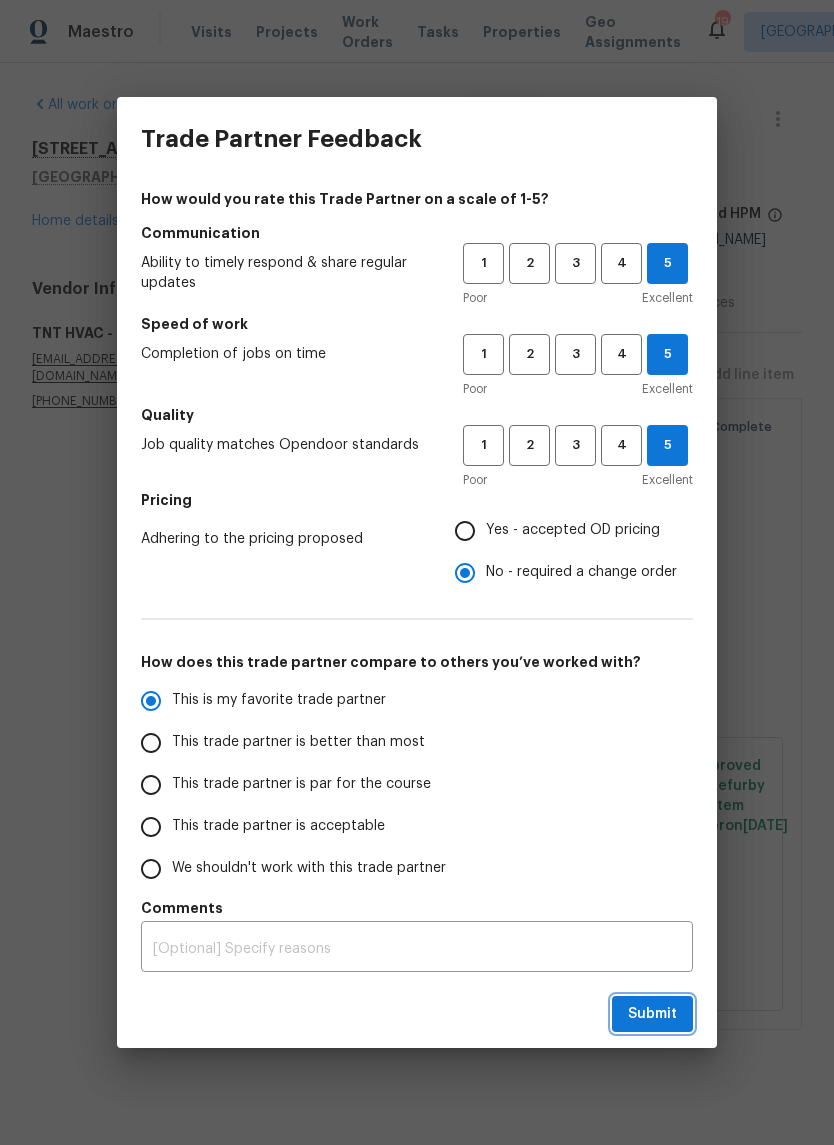click on "Submit" at bounding box center [652, 1014] 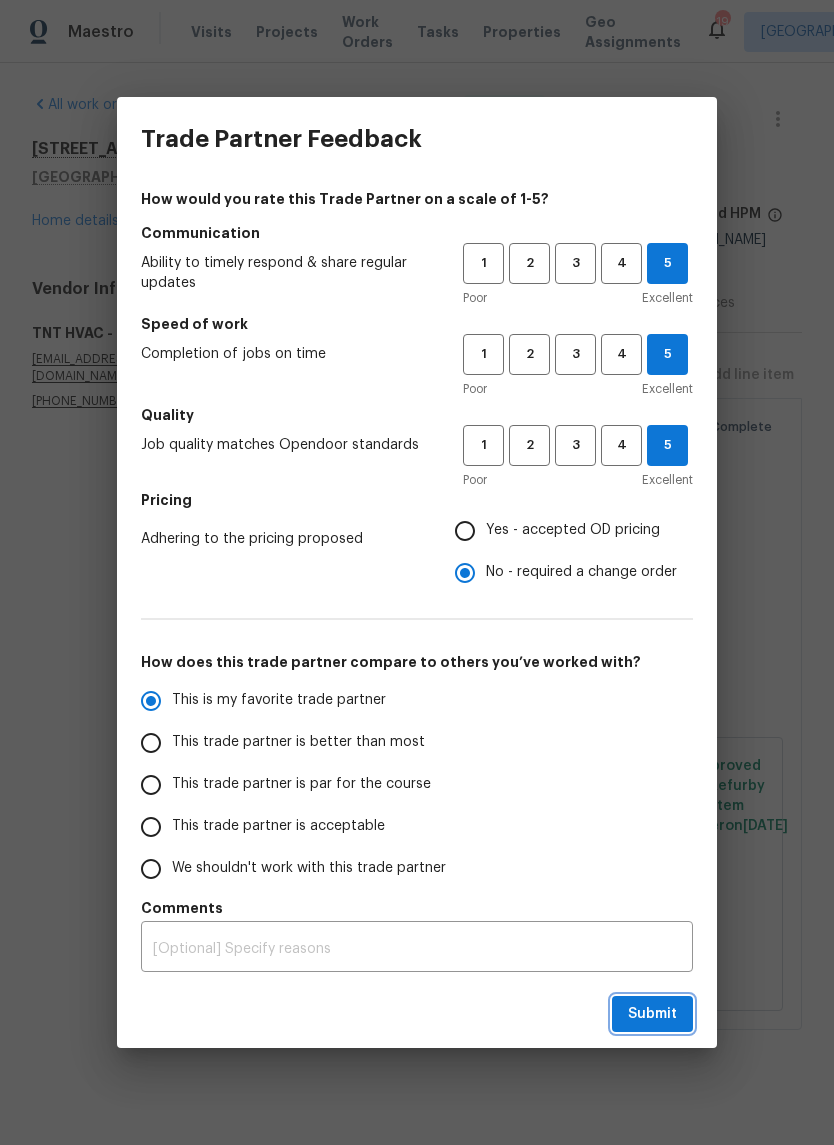 radio on "true" 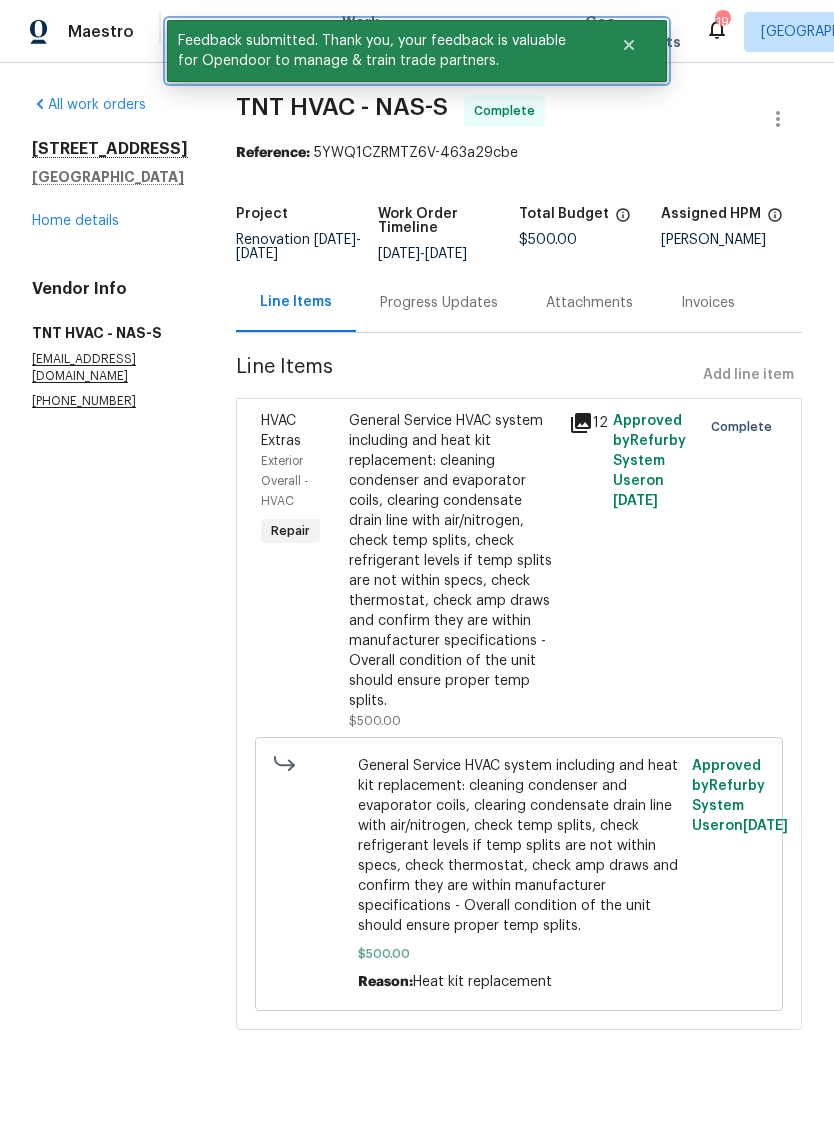 click at bounding box center (629, 45) 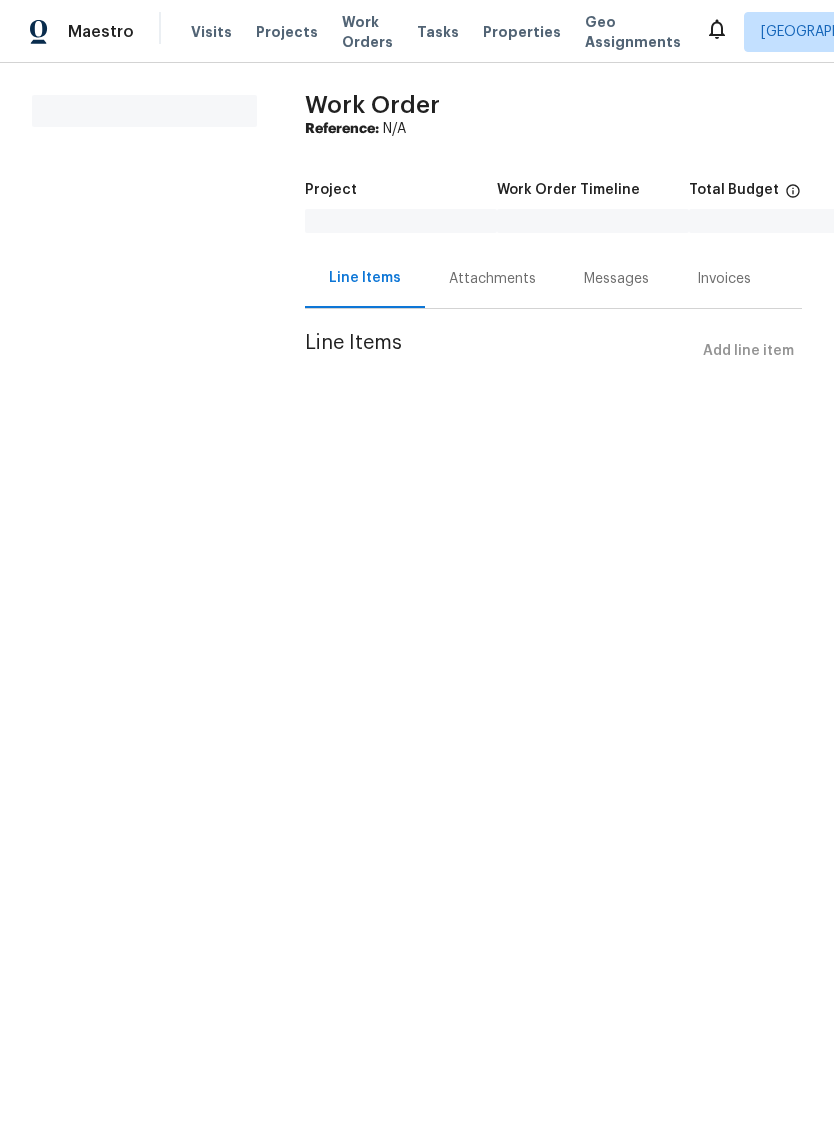 scroll, scrollTop: 0, scrollLeft: 0, axis: both 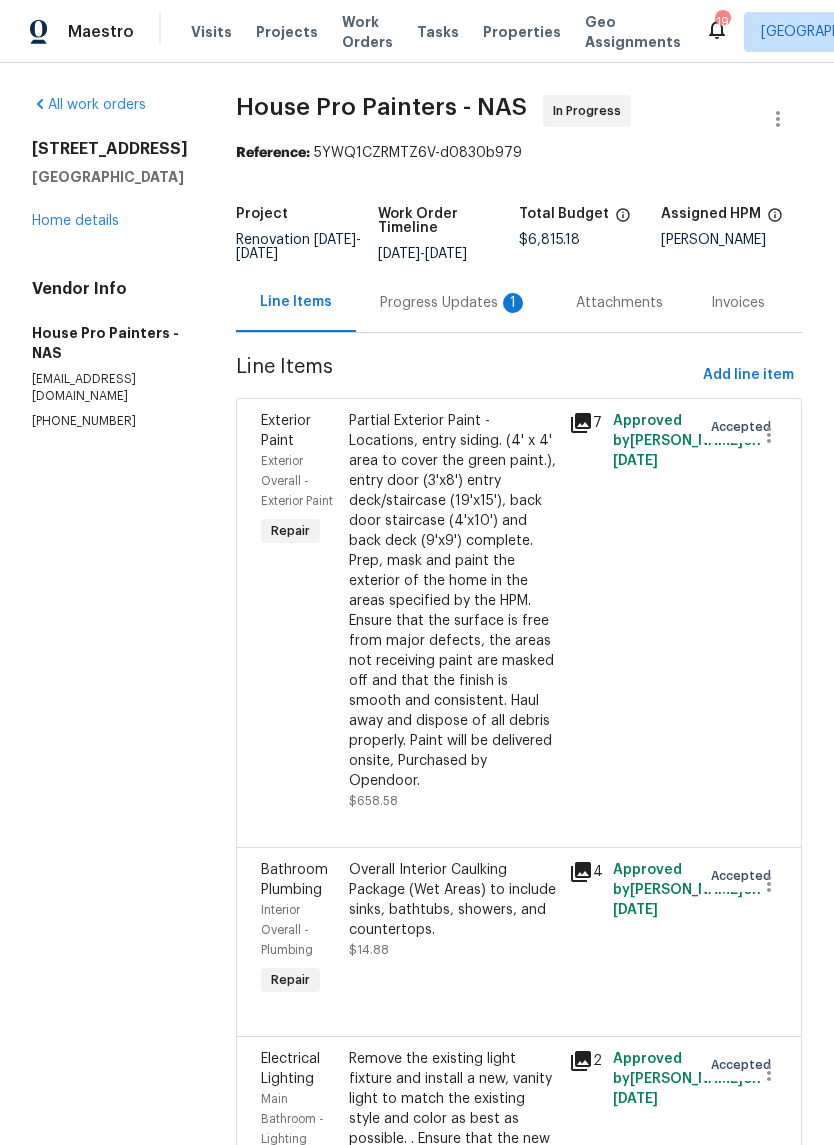 click on "Progress Updates 1" at bounding box center (454, 303) 